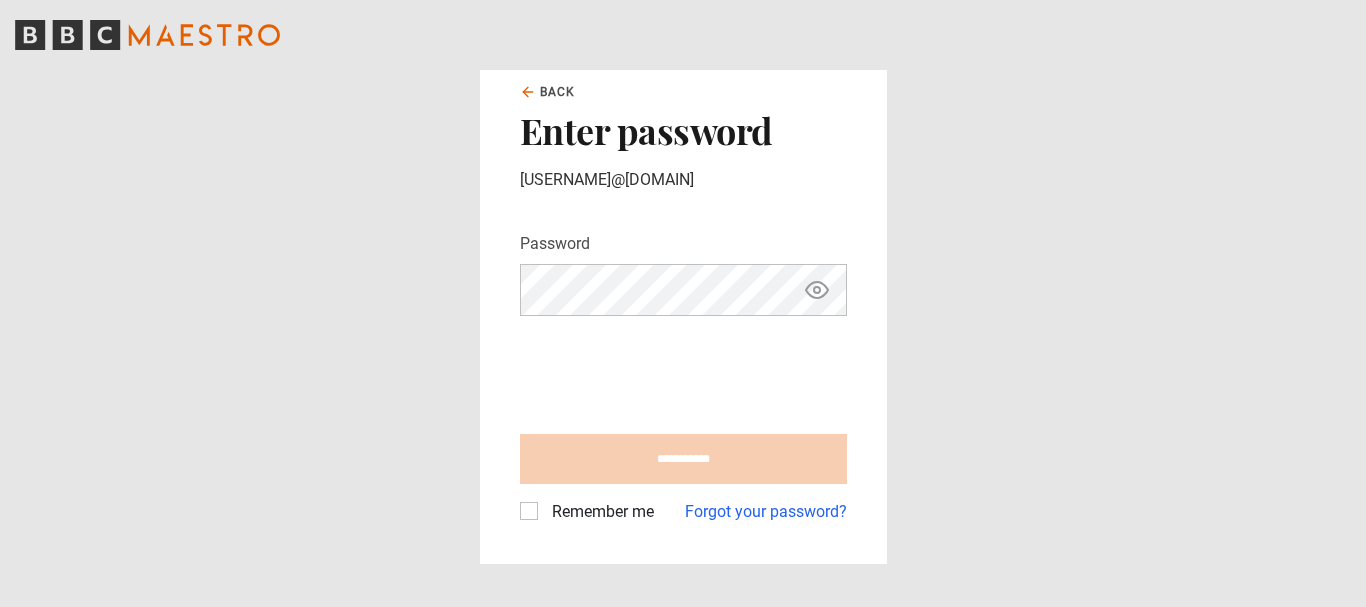 scroll, scrollTop: 0, scrollLeft: 0, axis: both 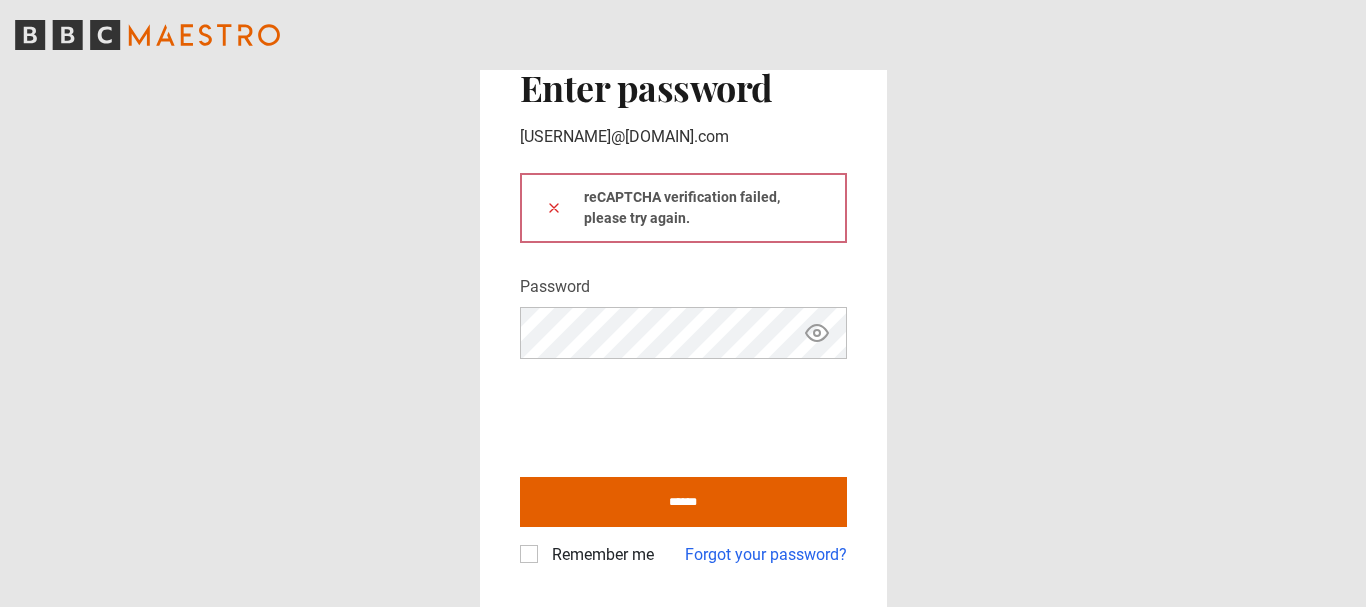 click on "Remember me" at bounding box center (599, 555) 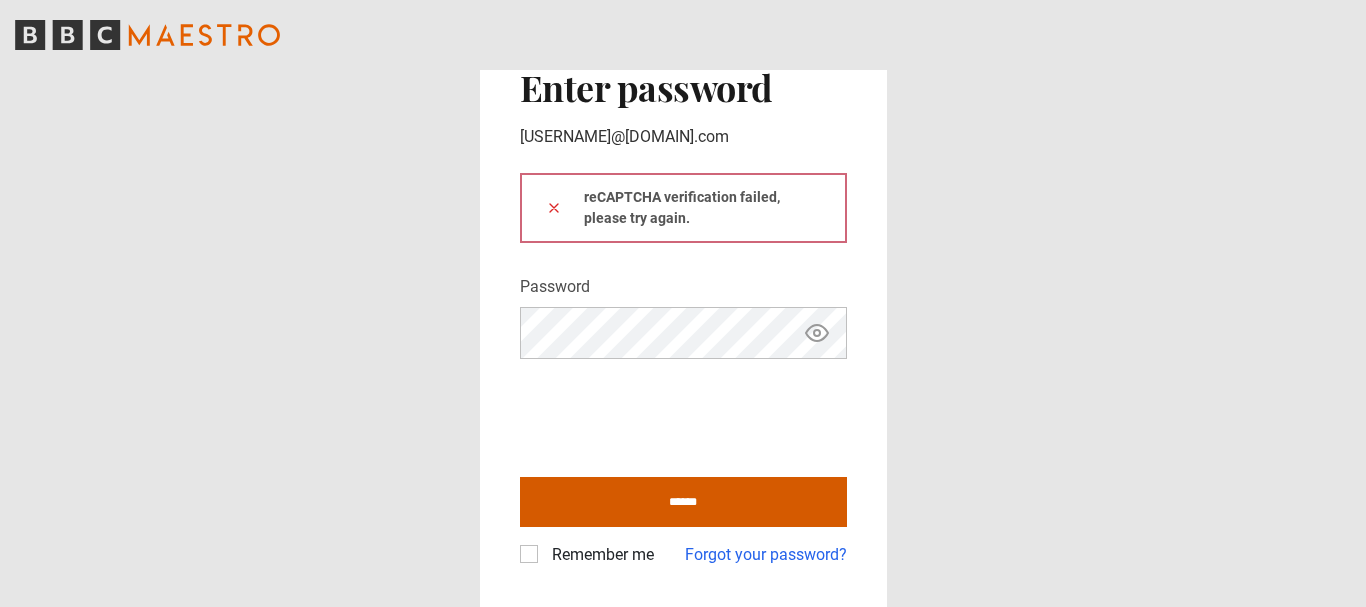 click on "******" at bounding box center [683, 502] 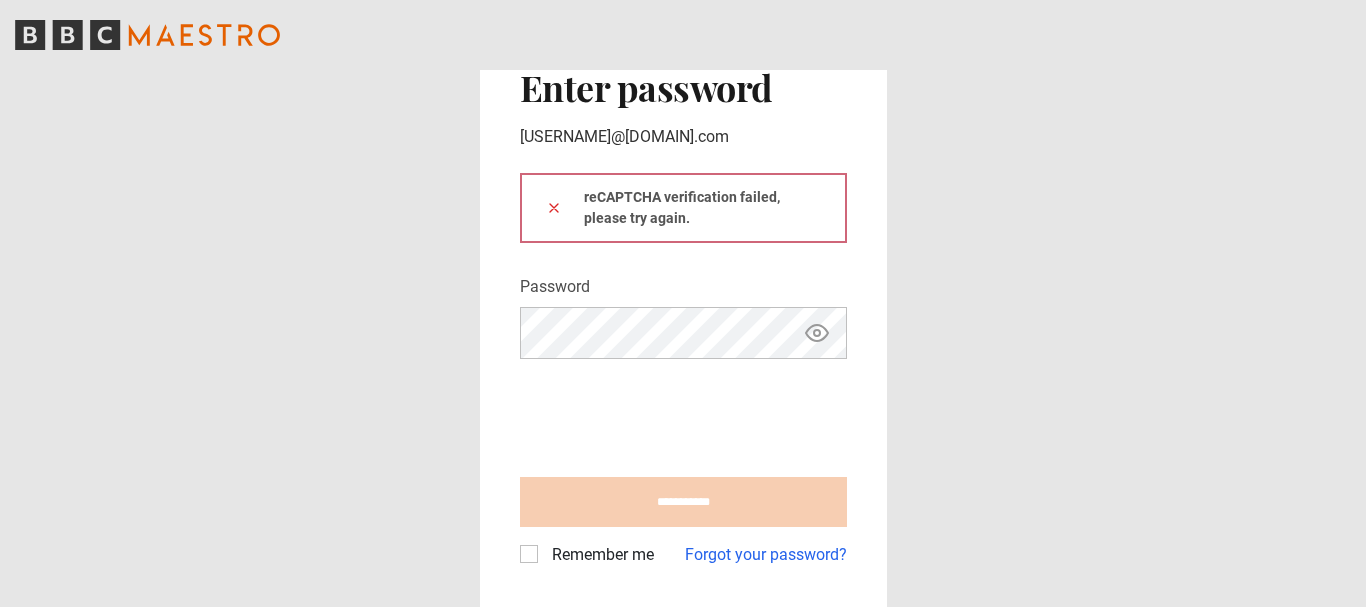 type on "**********" 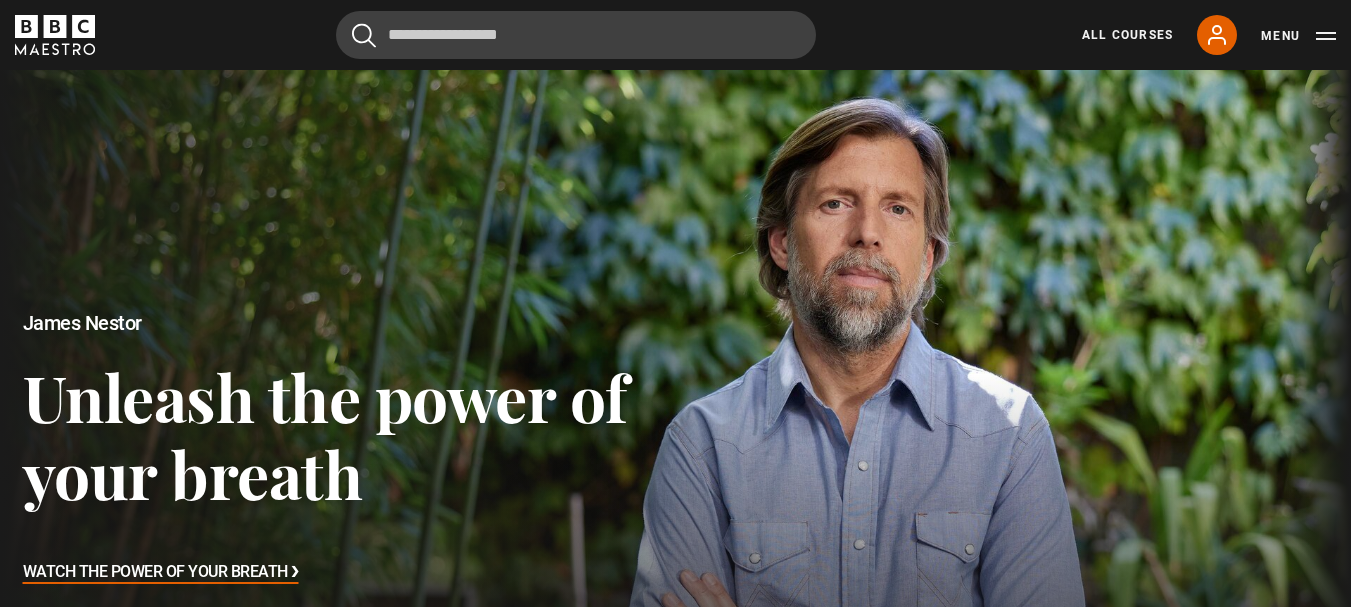 scroll, scrollTop: 662, scrollLeft: 0, axis: vertical 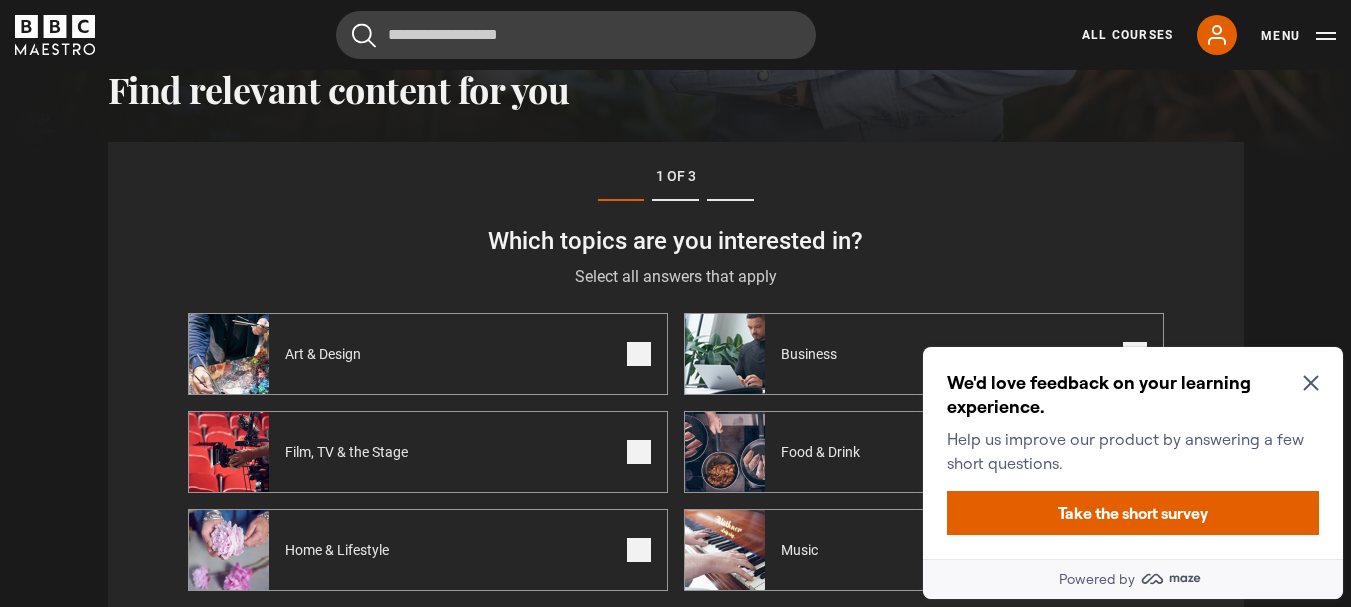 click 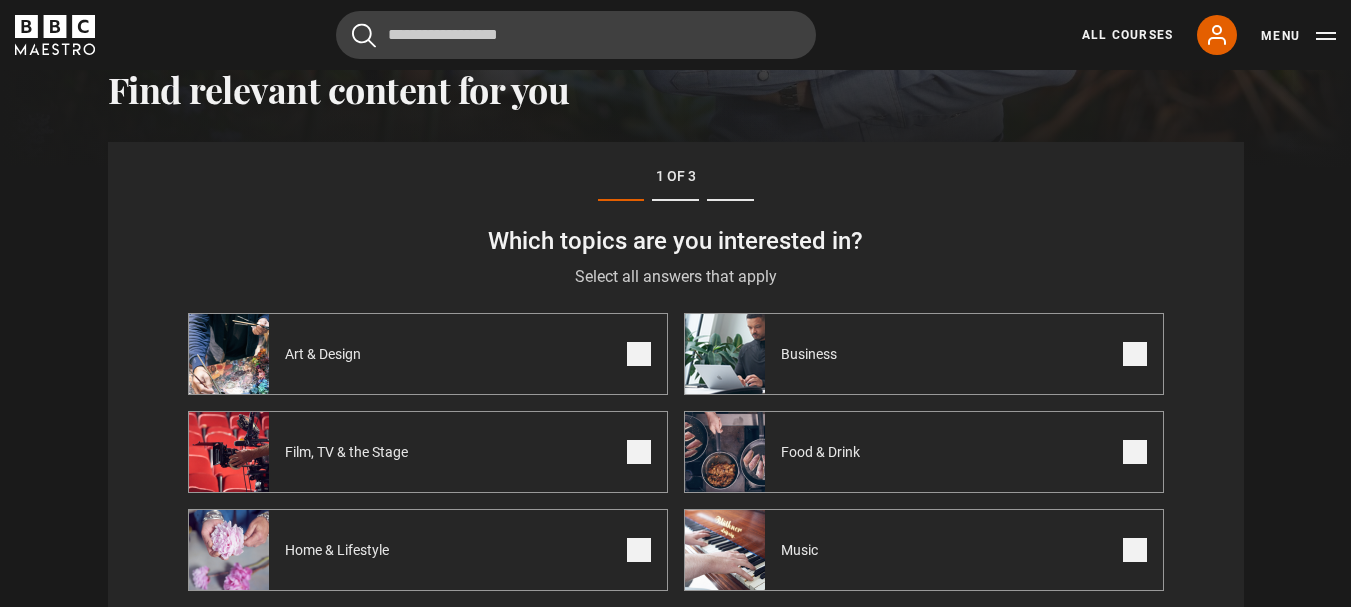 click at bounding box center [639, 354] 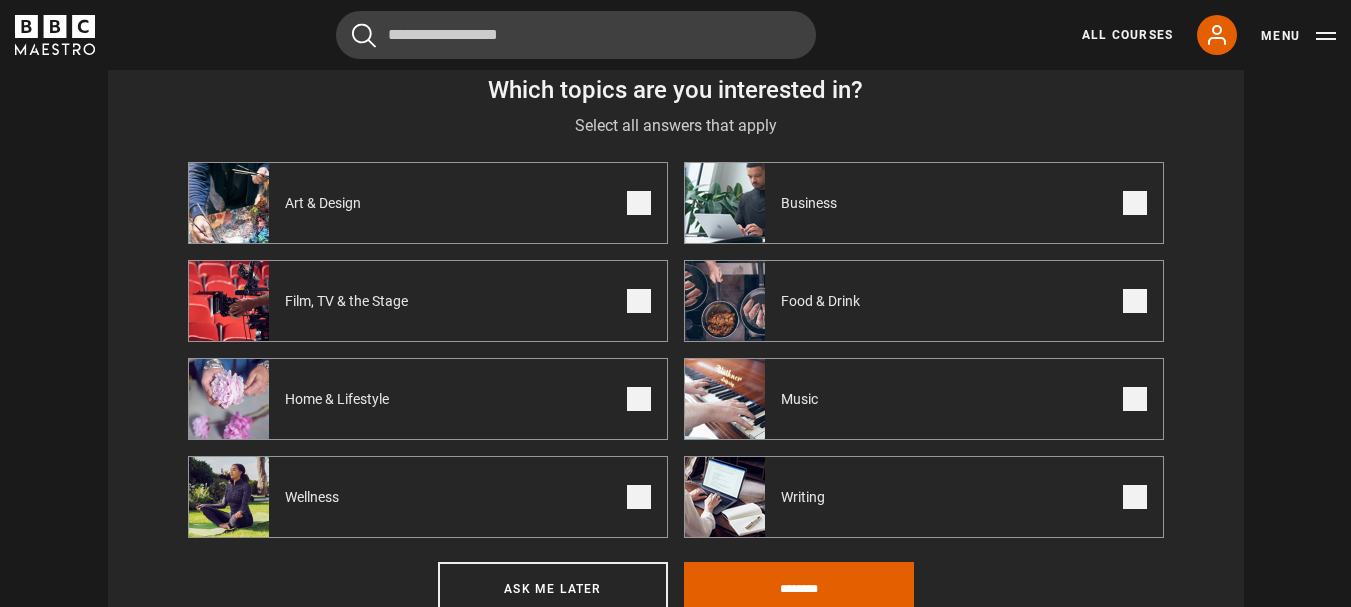 scroll, scrollTop: 895, scrollLeft: 0, axis: vertical 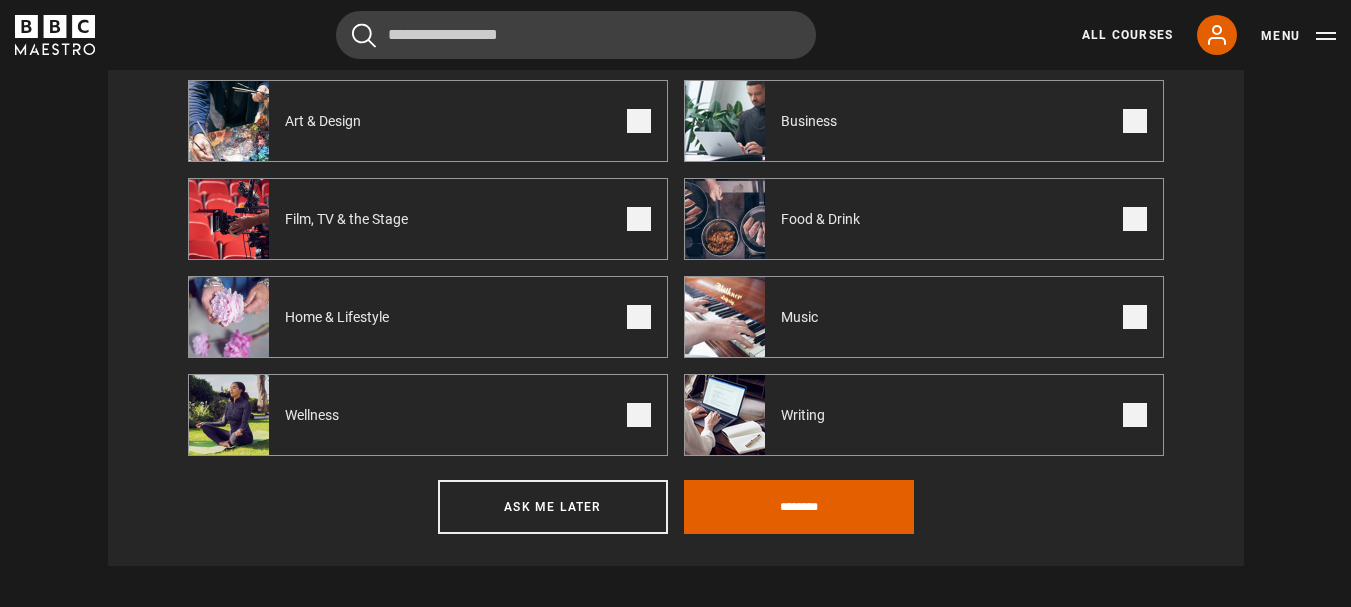 click at bounding box center [1135, 415] 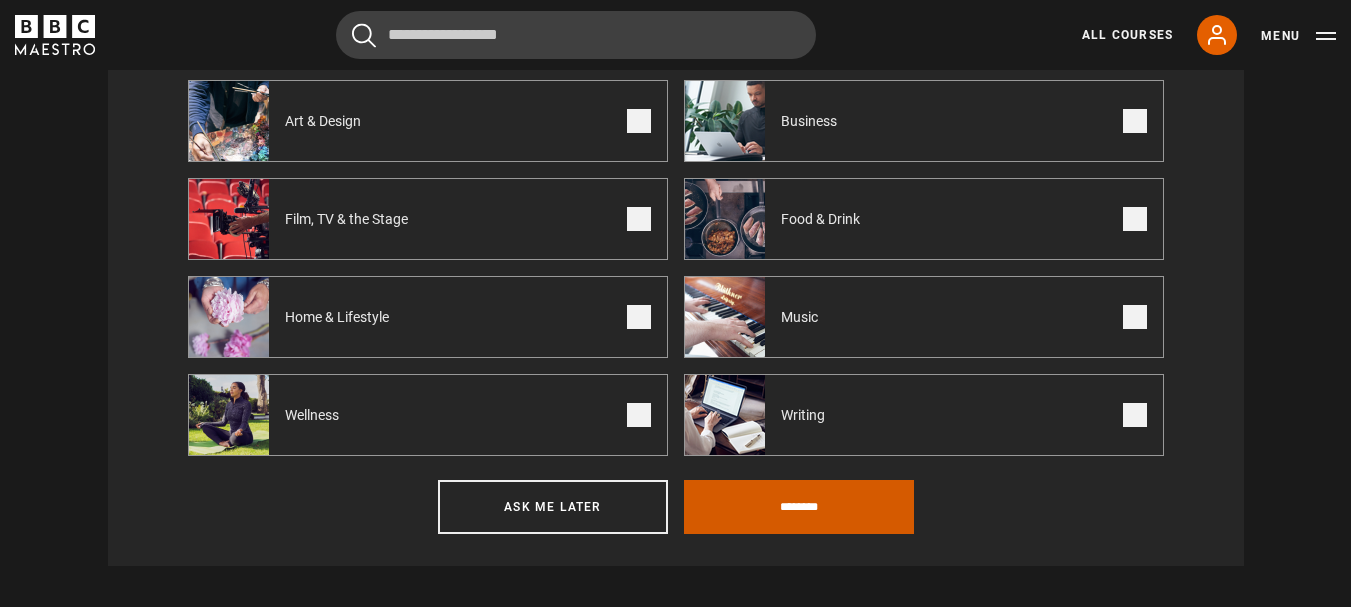 click on "********" at bounding box center (799, 507) 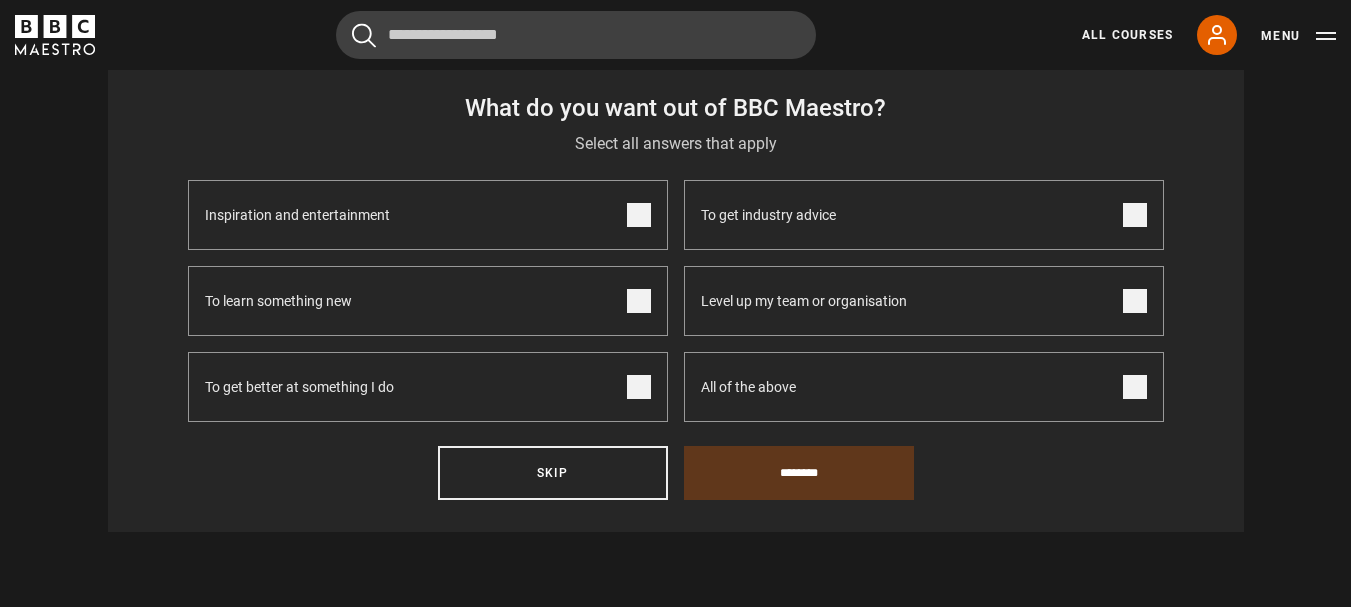 scroll, scrollTop: 662, scrollLeft: 0, axis: vertical 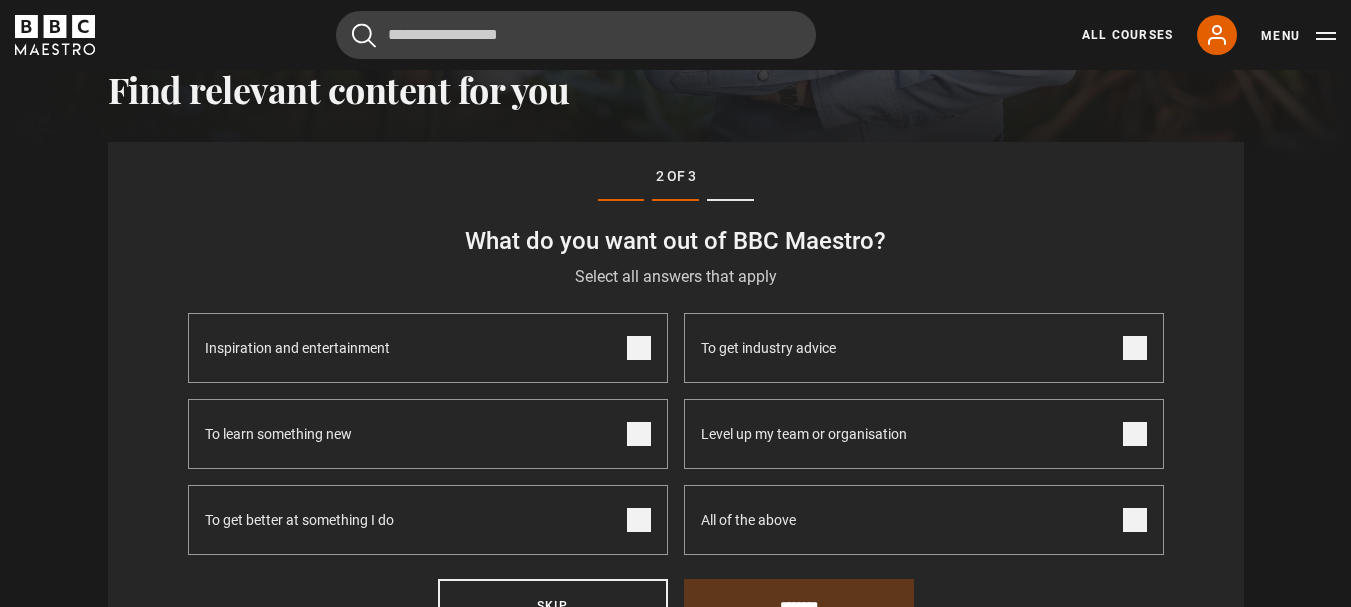 click at bounding box center (639, 348) 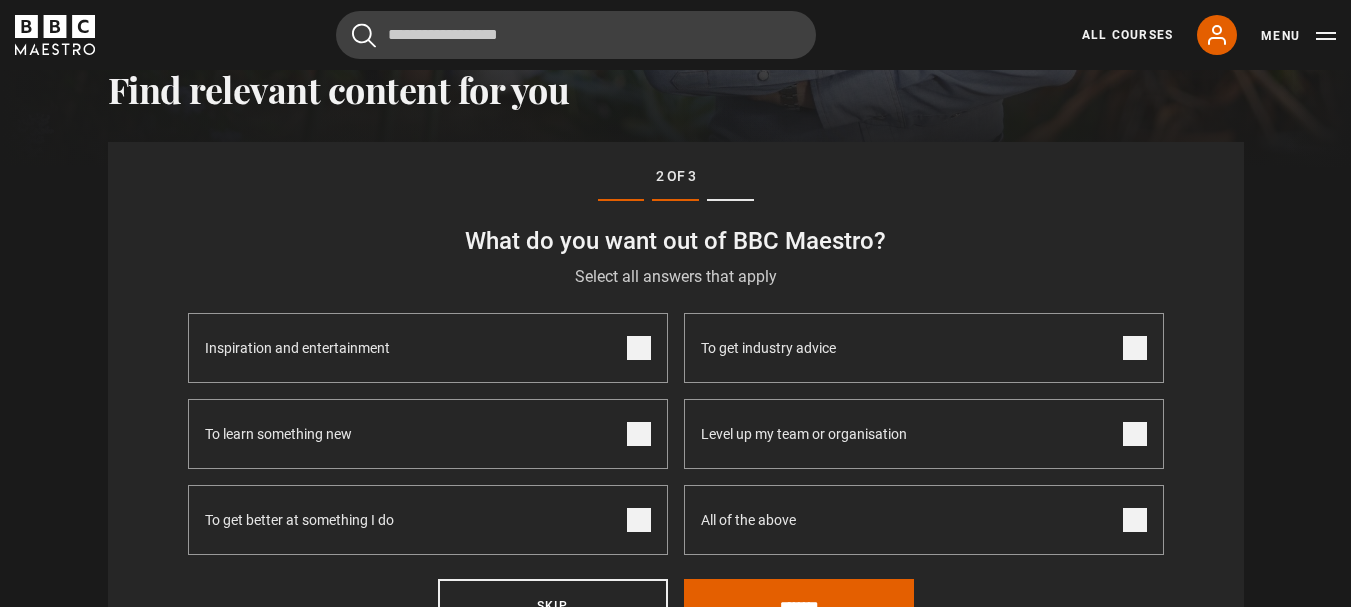 click at bounding box center (639, 434) 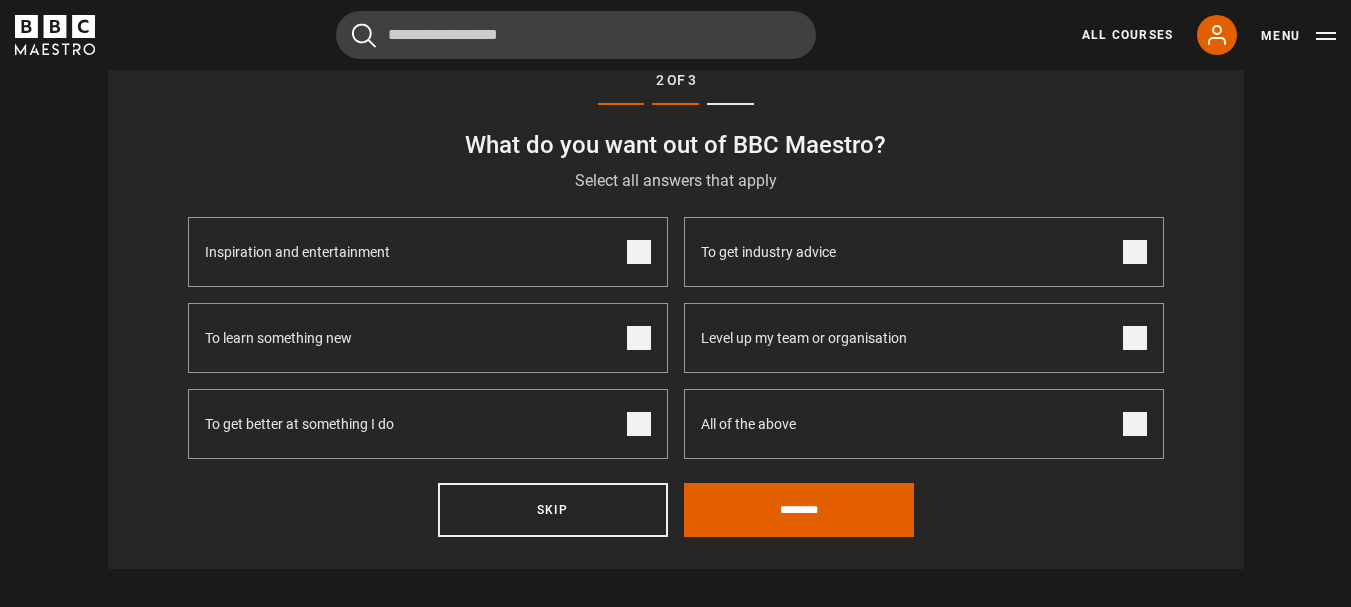 scroll, scrollTop: 795, scrollLeft: 0, axis: vertical 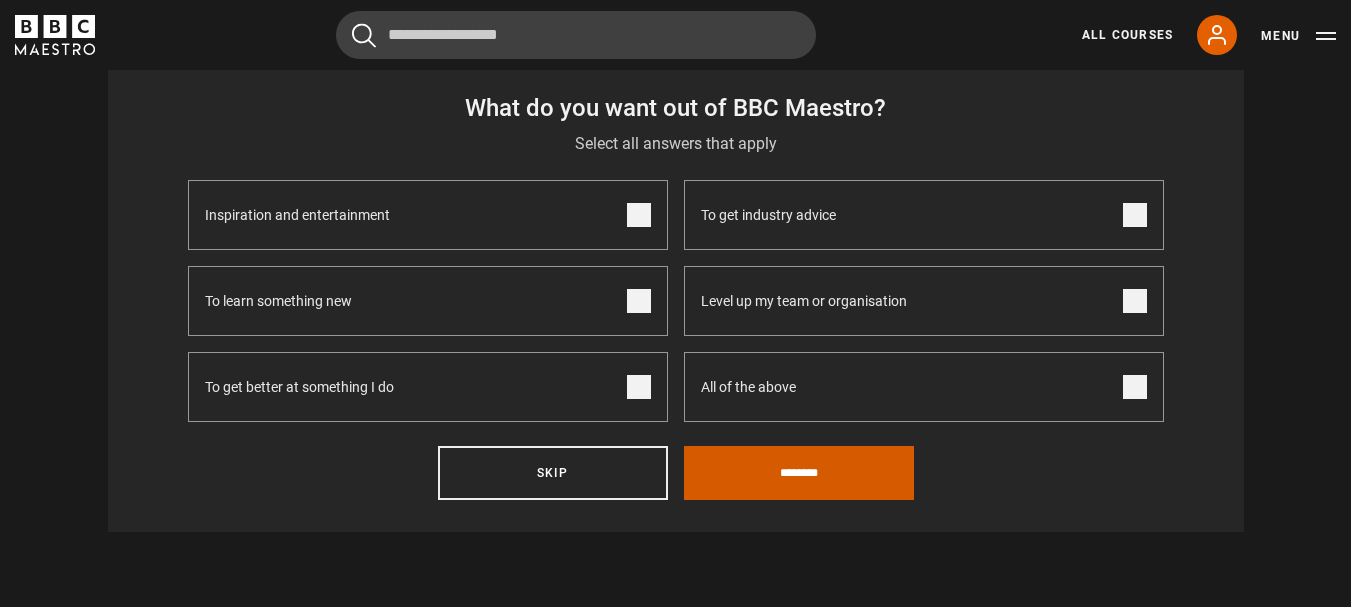 click on "********" at bounding box center (799, 473) 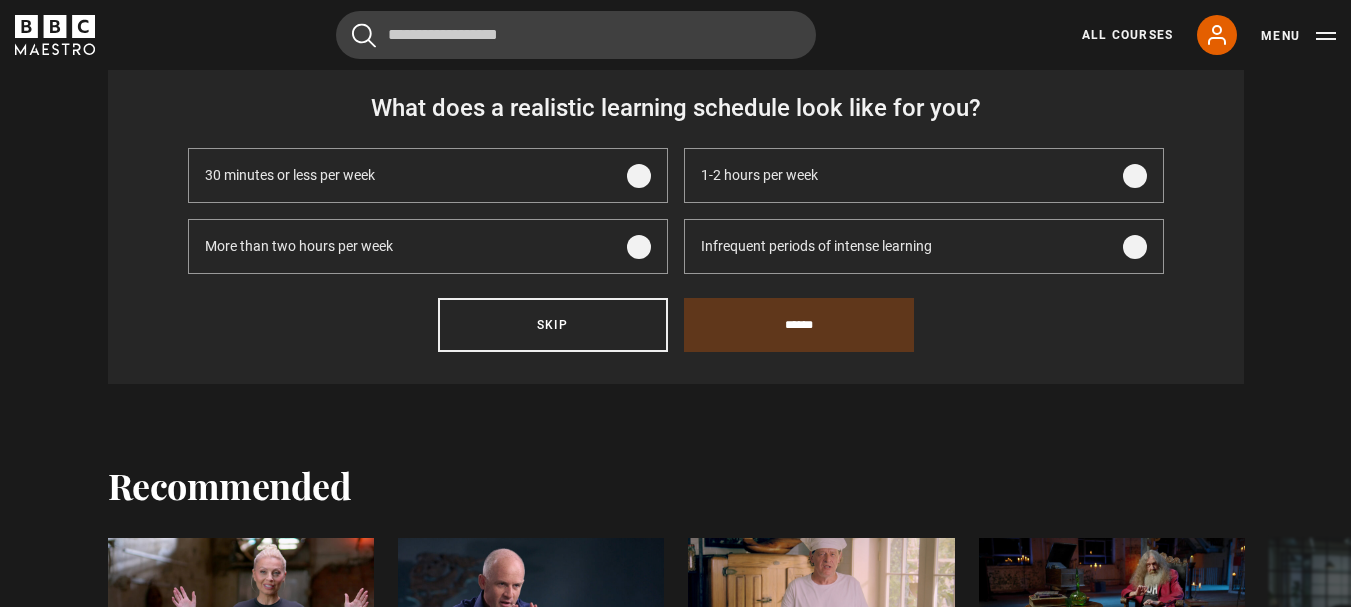 scroll, scrollTop: 662, scrollLeft: 0, axis: vertical 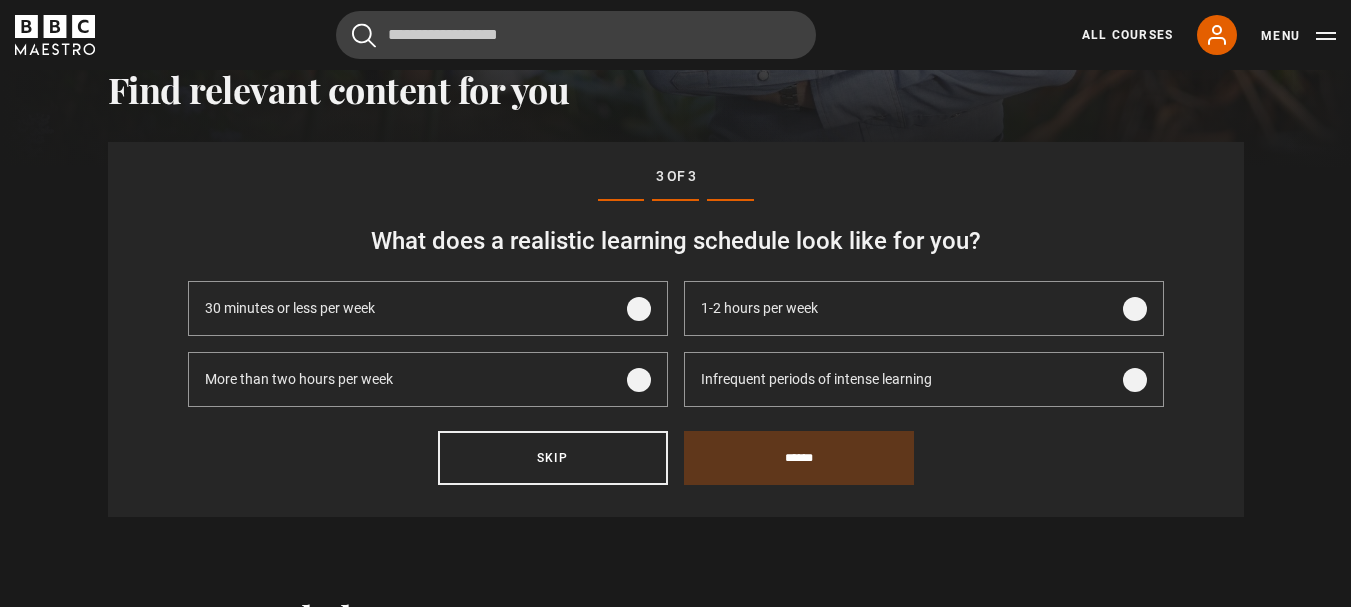 click at bounding box center [639, 380] 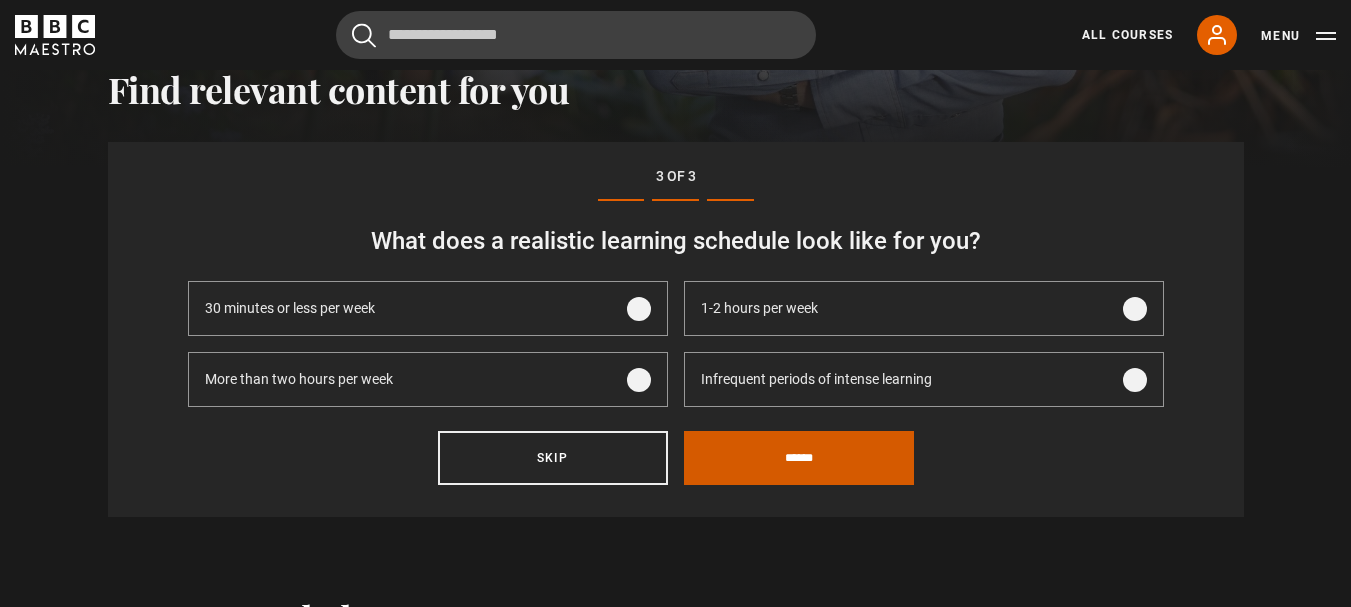 click on "******" at bounding box center [799, 458] 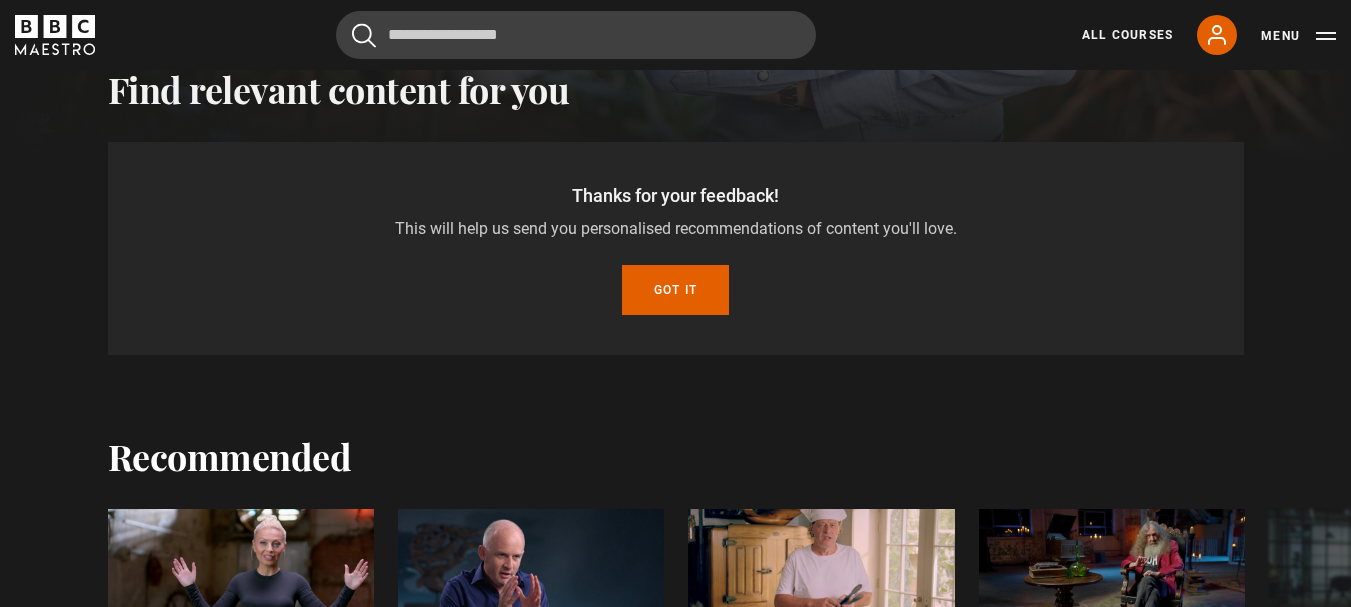 scroll, scrollTop: 588, scrollLeft: 0, axis: vertical 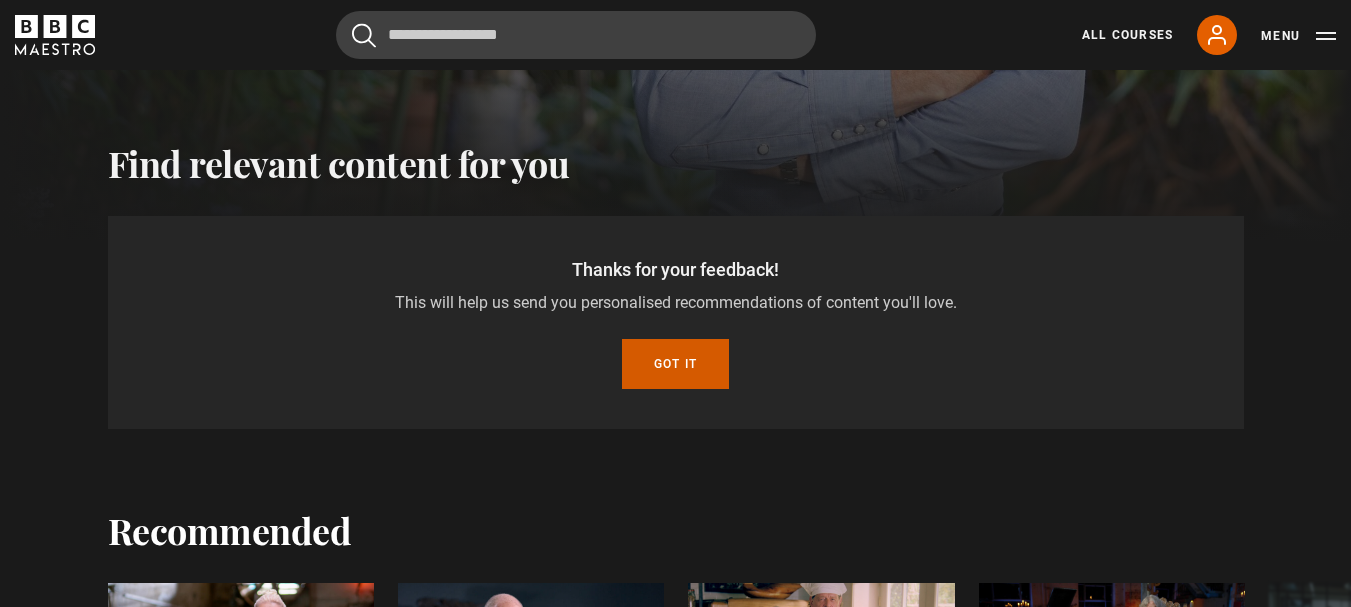 click on "Got it" at bounding box center (675, 364) 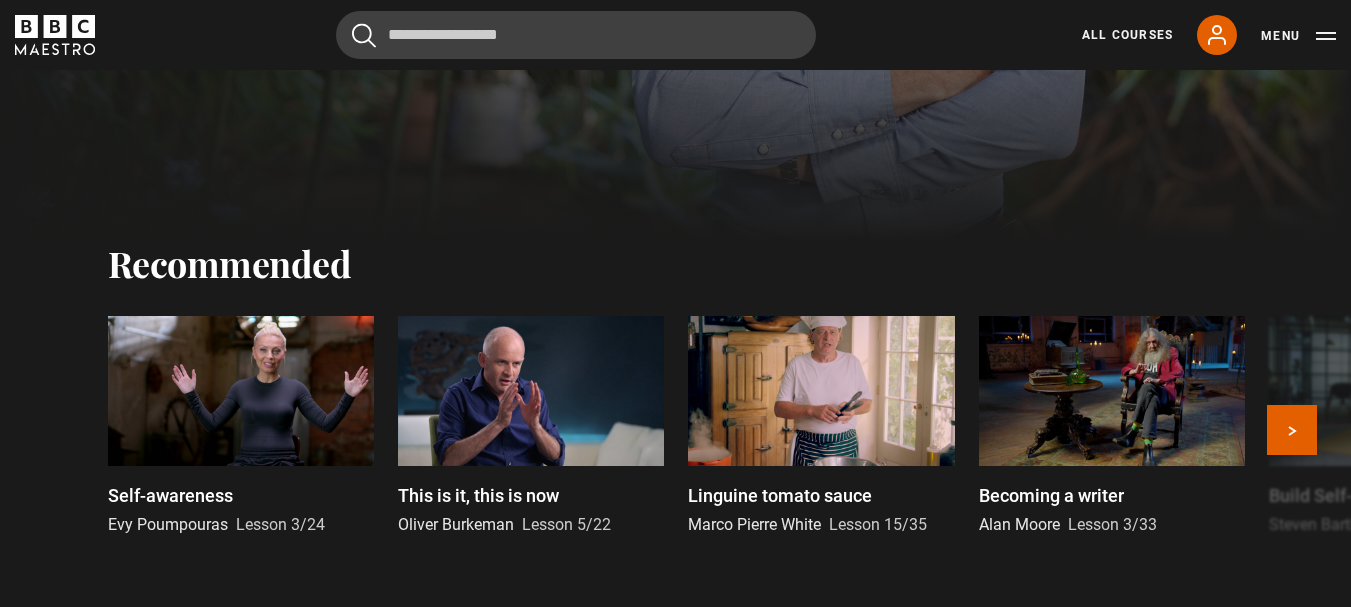 click at bounding box center [531, 391] 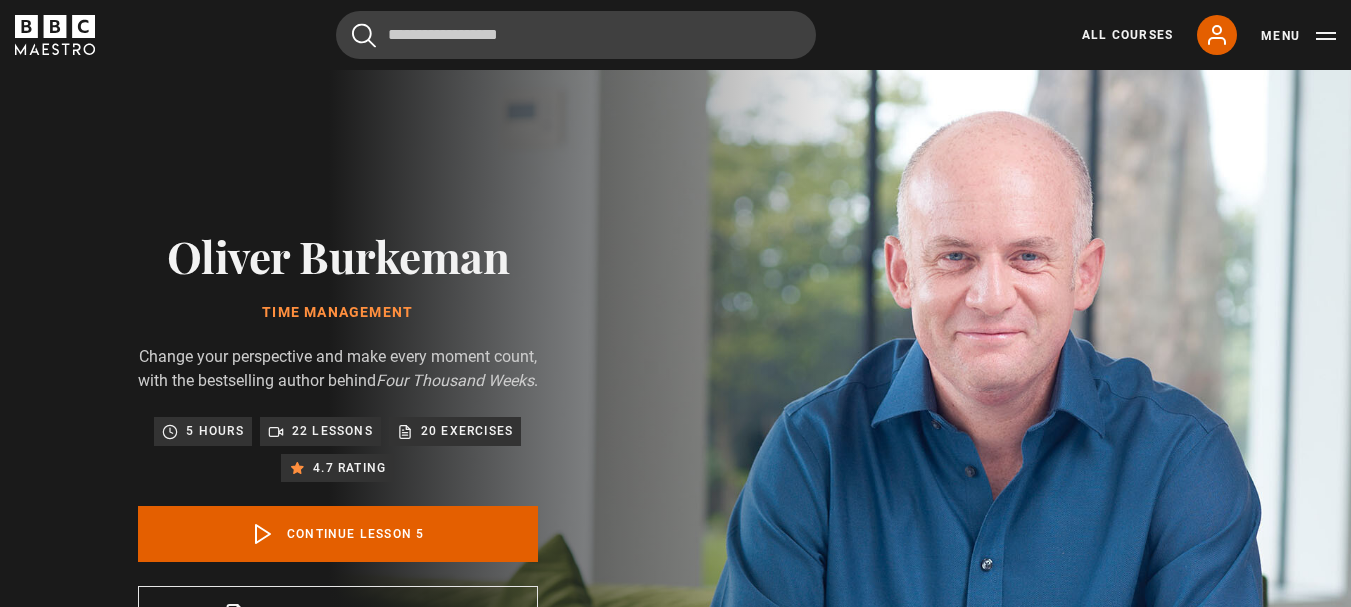 scroll, scrollTop: 804, scrollLeft: 0, axis: vertical 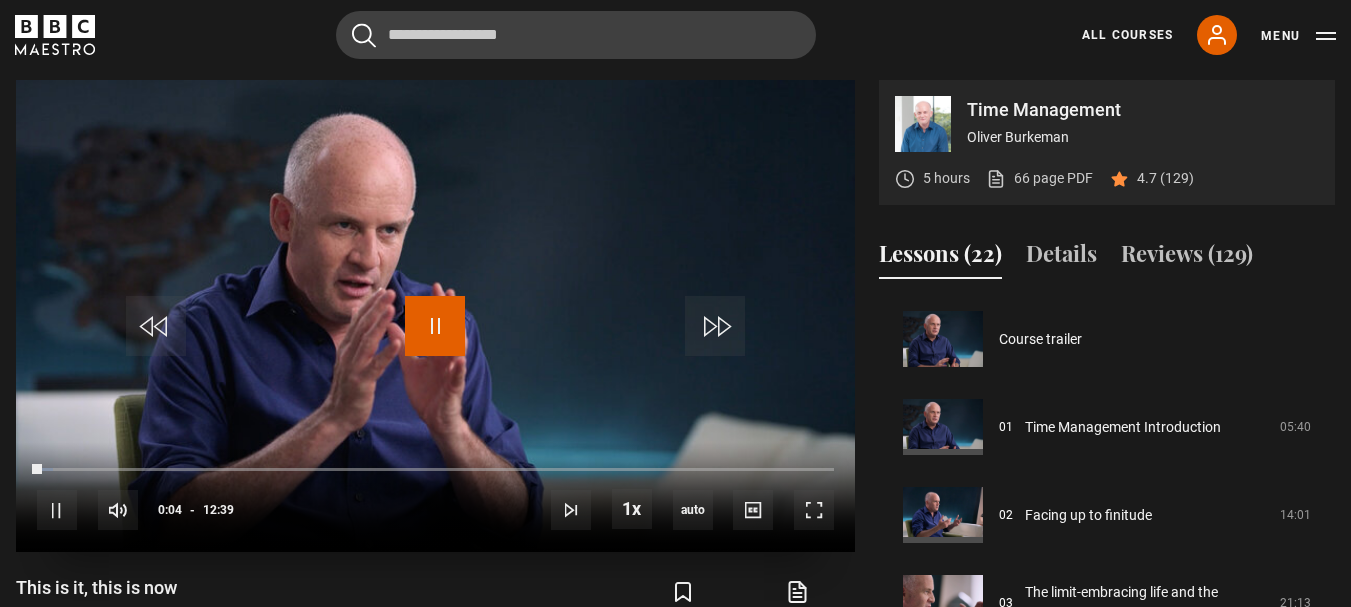 click at bounding box center [435, 326] 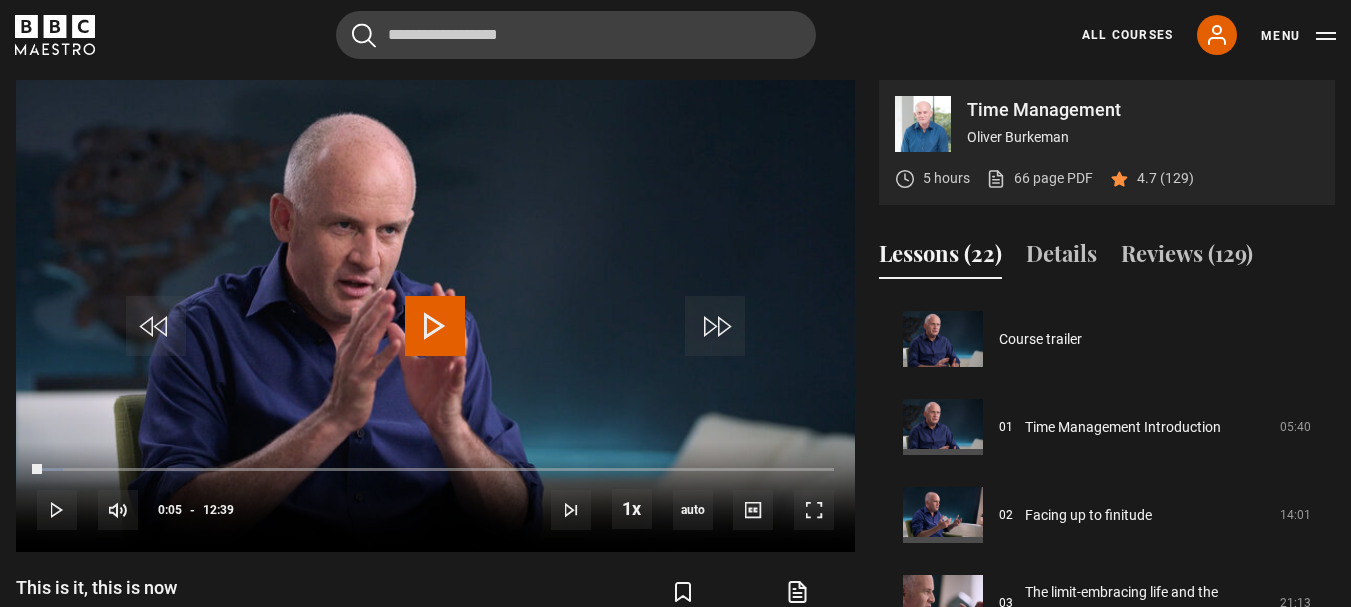 click 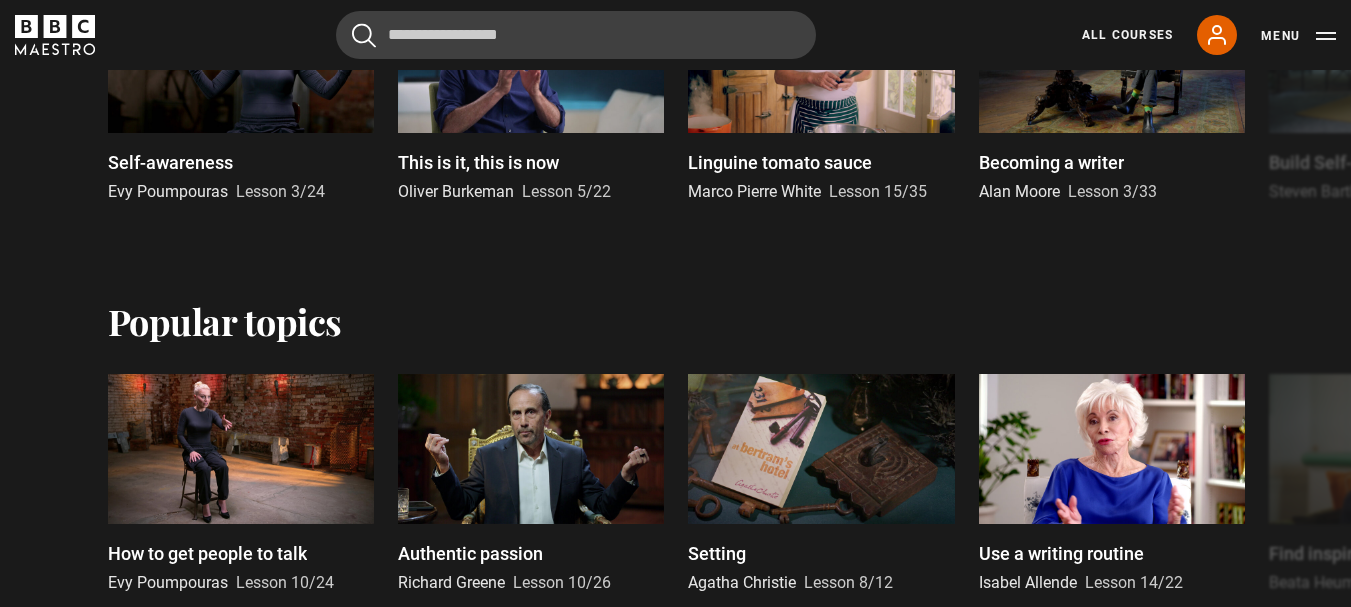 scroll, scrollTop: 0, scrollLeft: 0, axis: both 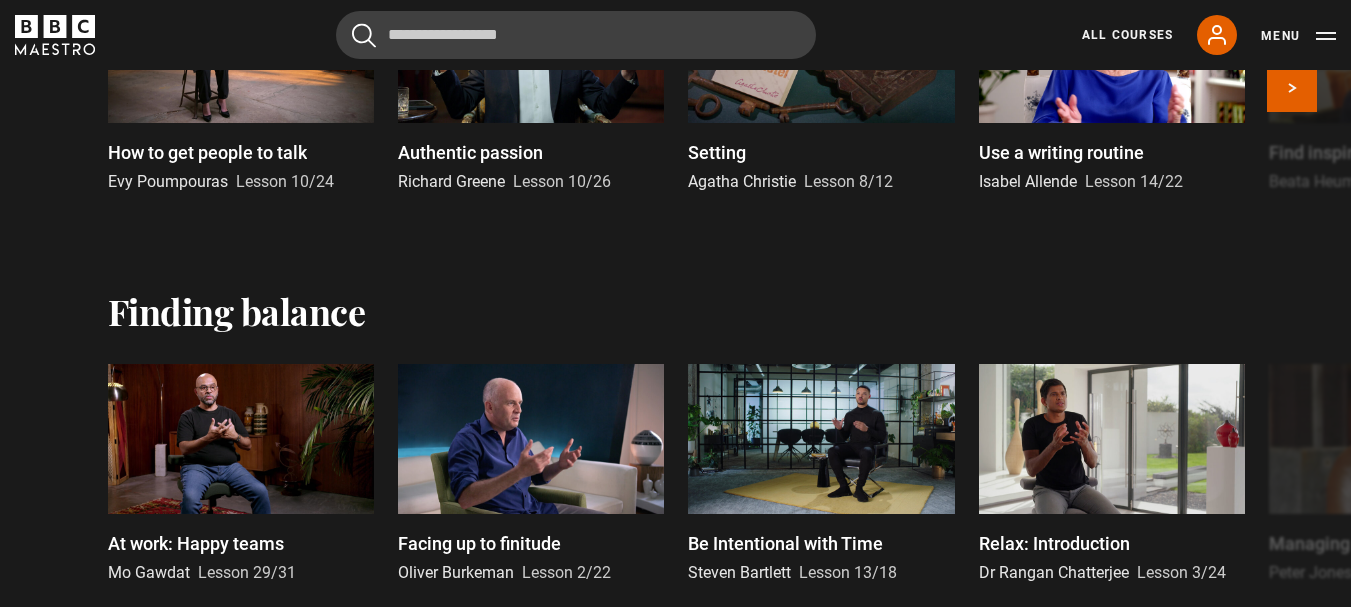 click on "Agatha Christie" at bounding box center (742, 181) 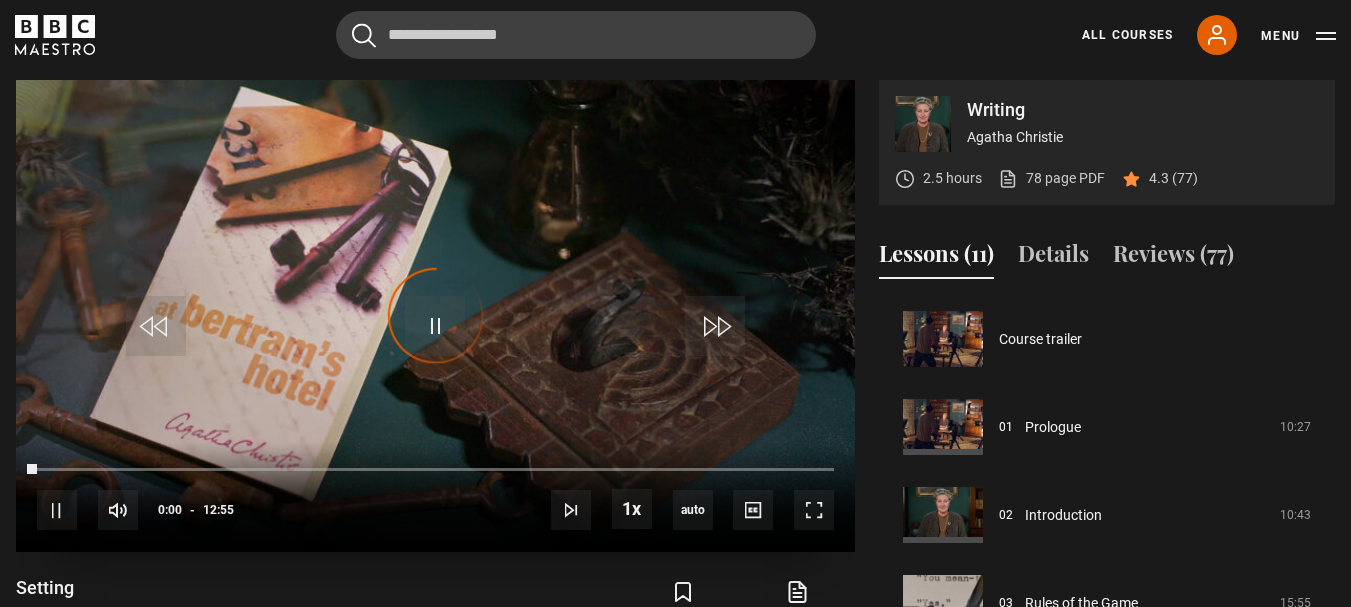 scroll, scrollTop: 804, scrollLeft: 0, axis: vertical 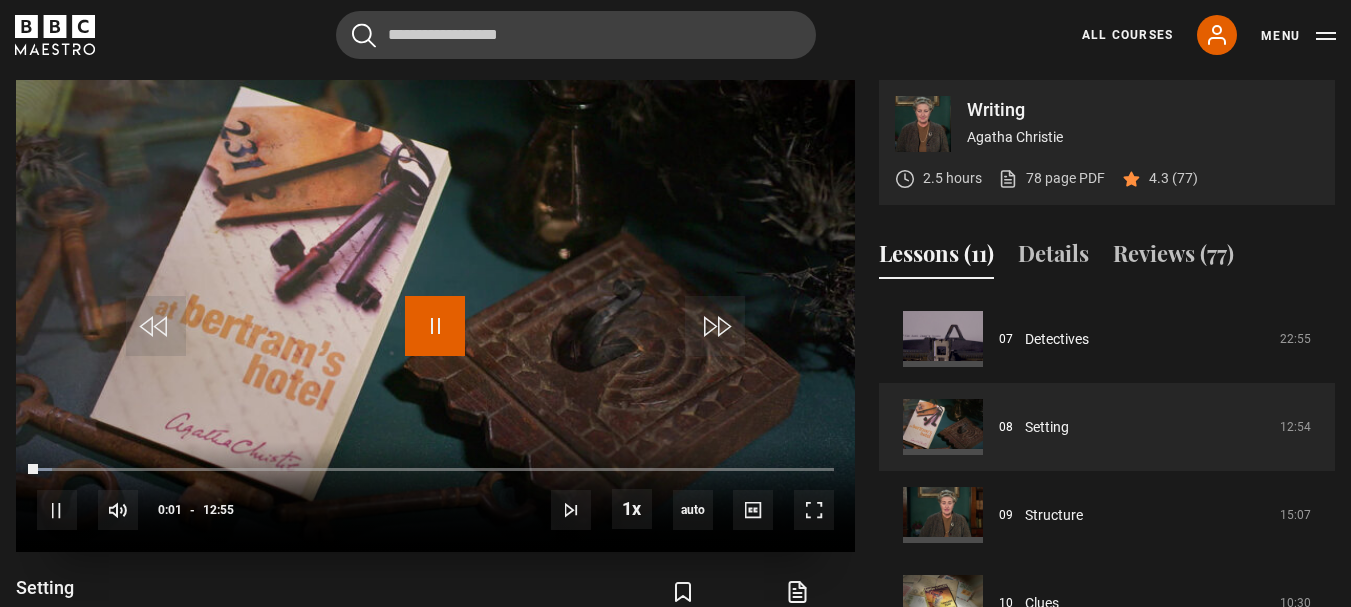 click at bounding box center [435, 326] 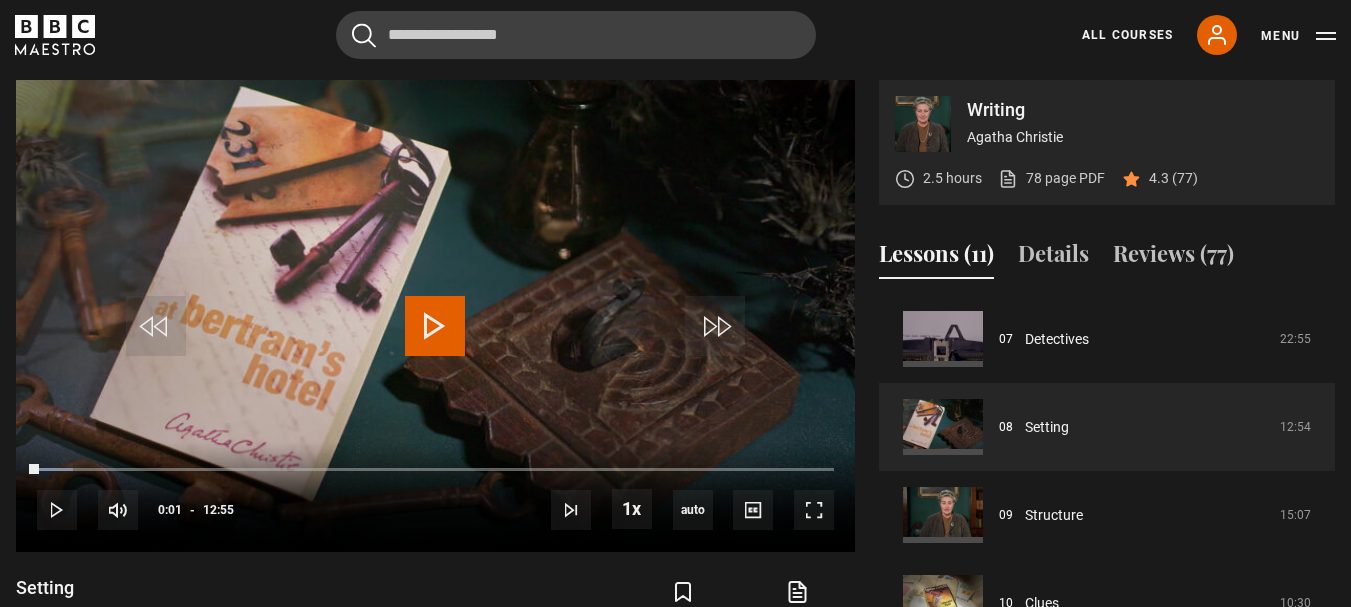 click on "Agatha Christie" at bounding box center [1143, 137] 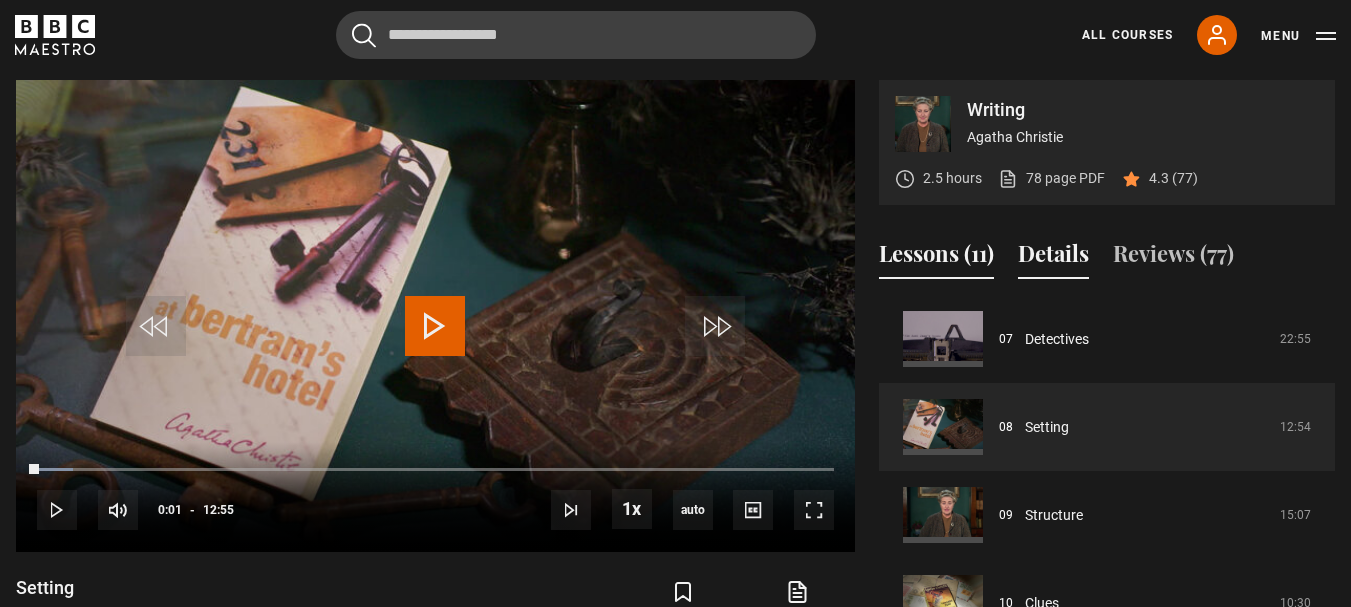 click on "Details" at bounding box center [1053, 258] 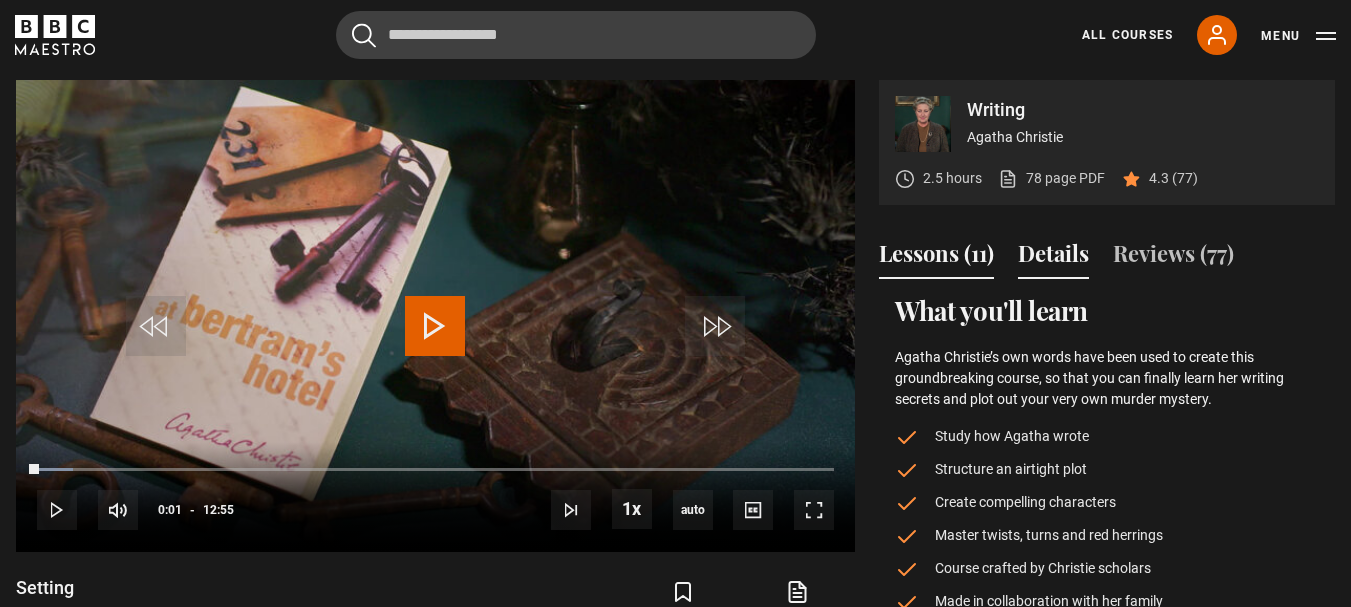 click on "Lessons (11)" at bounding box center (936, 258) 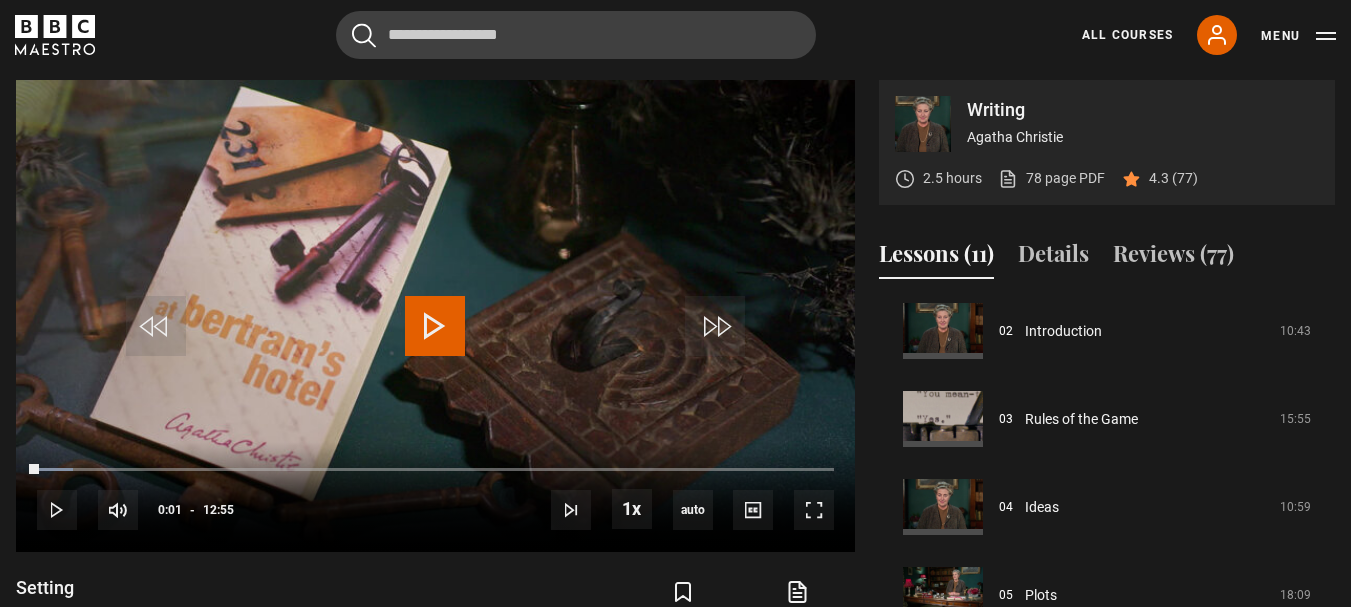 scroll, scrollTop: 0, scrollLeft: 0, axis: both 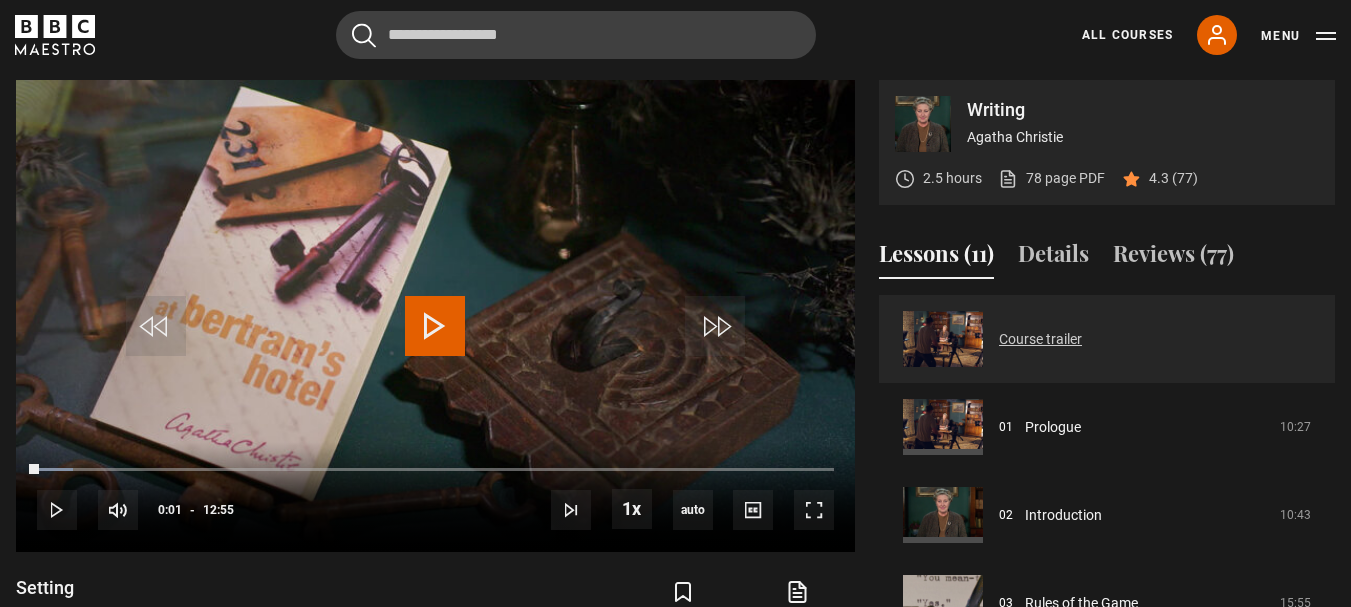 click on "Course trailer" at bounding box center (1040, 339) 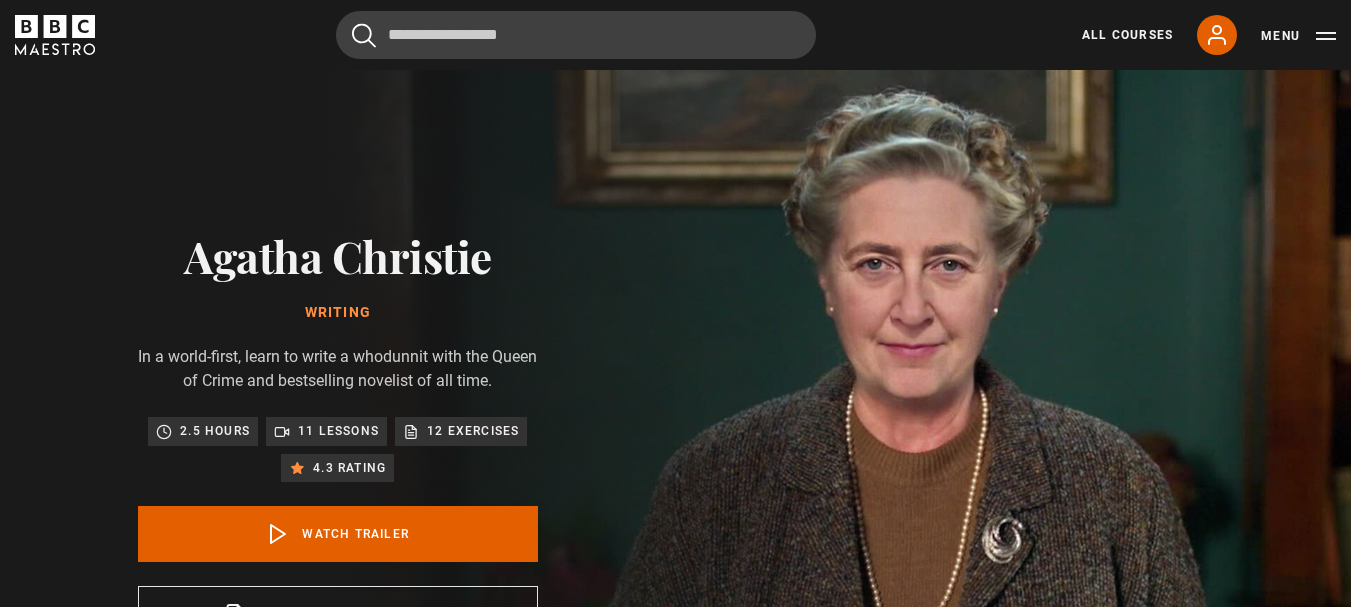click at bounding box center (923, 928) 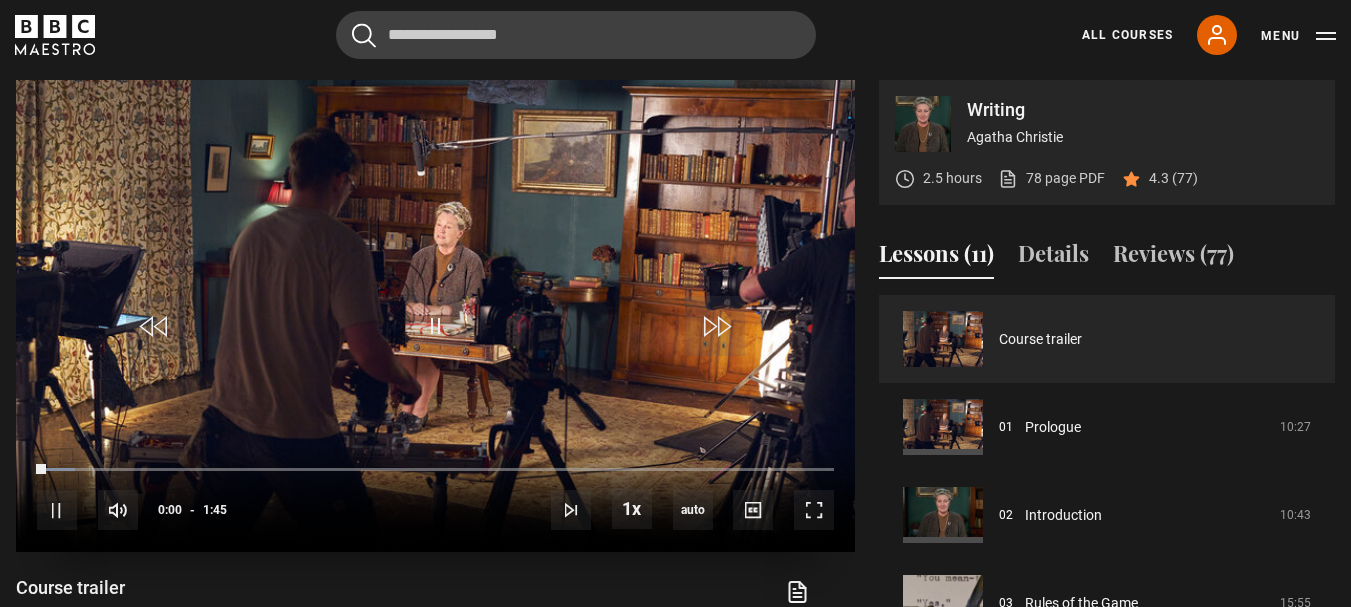 click at bounding box center [435, 316] 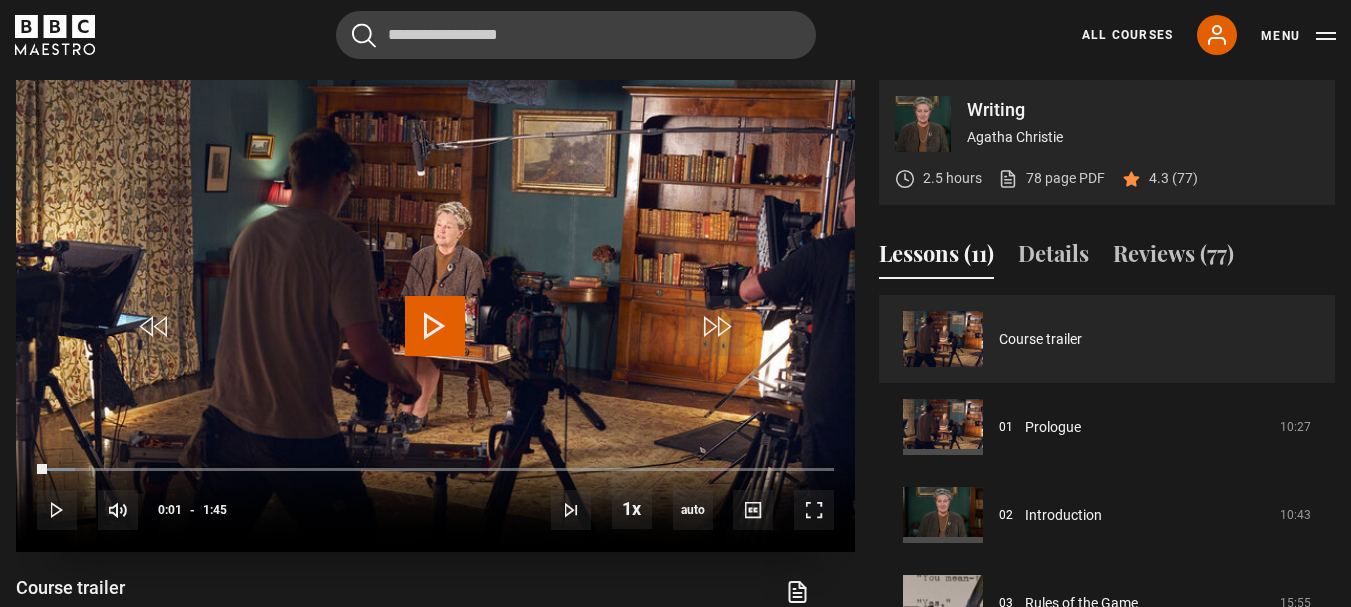 scroll, scrollTop: 0, scrollLeft: 0, axis: both 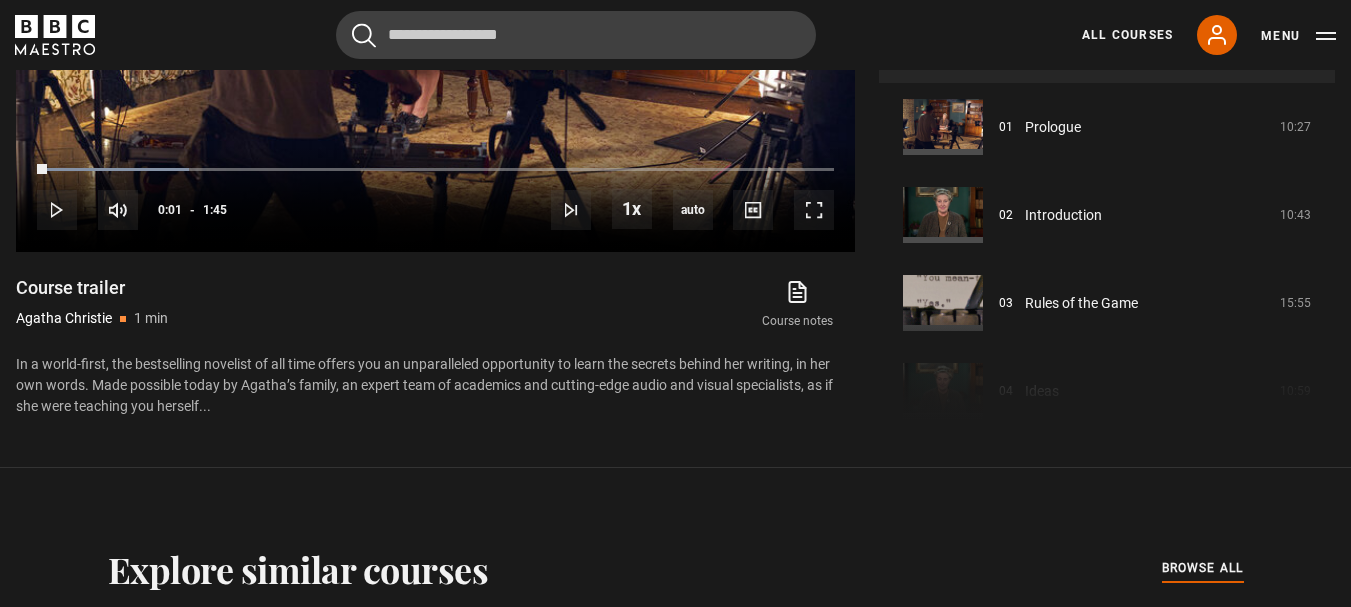 click on "Agatha Christie" at bounding box center [64, 318] 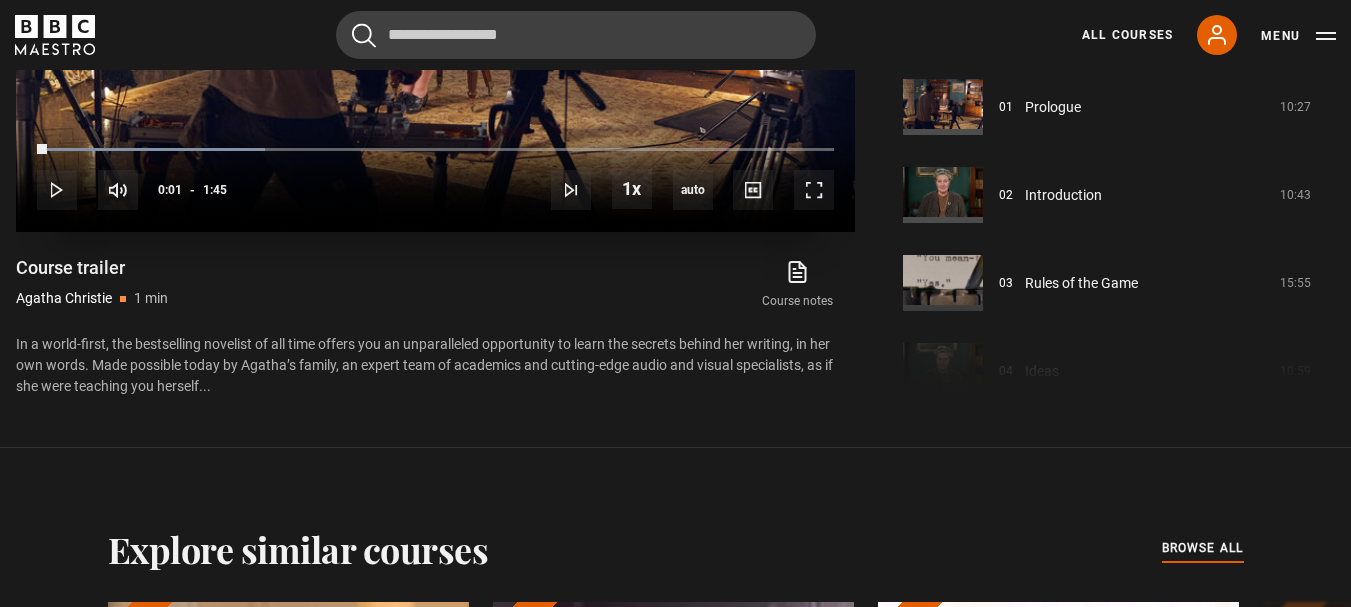scroll, scrollTop: 1118, scrollLeft: 0, axis: vertical 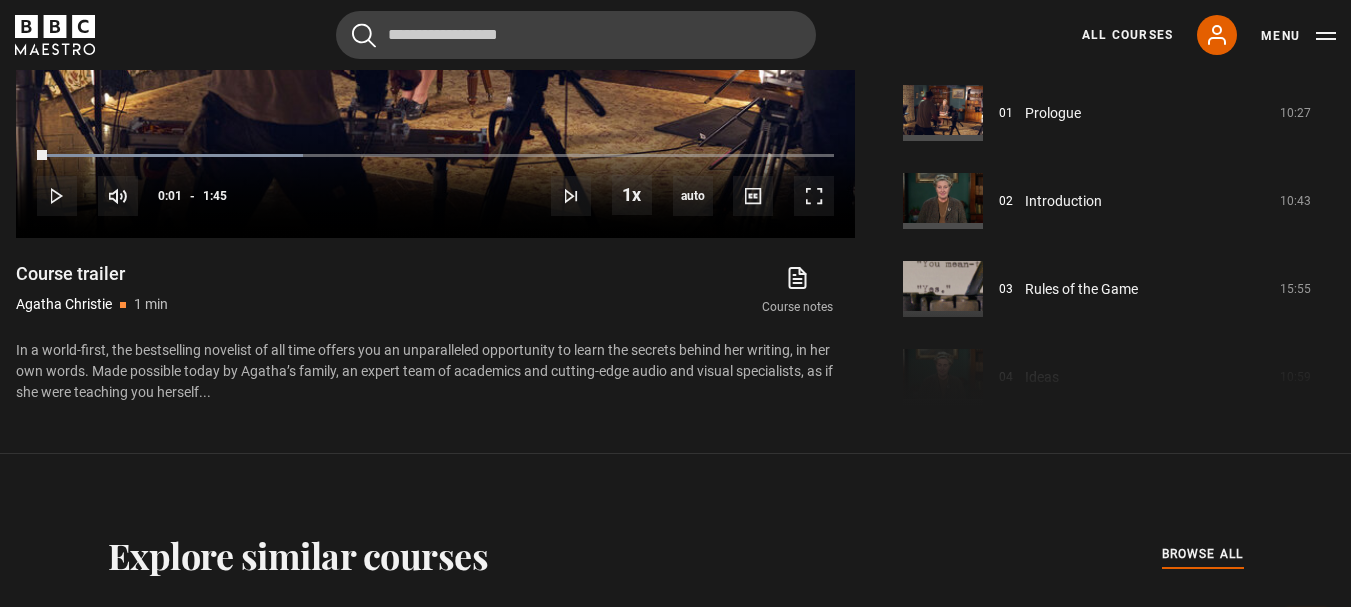 click on "All Courses
My Account
Search
Menu" at bounding box center [1197, 35] 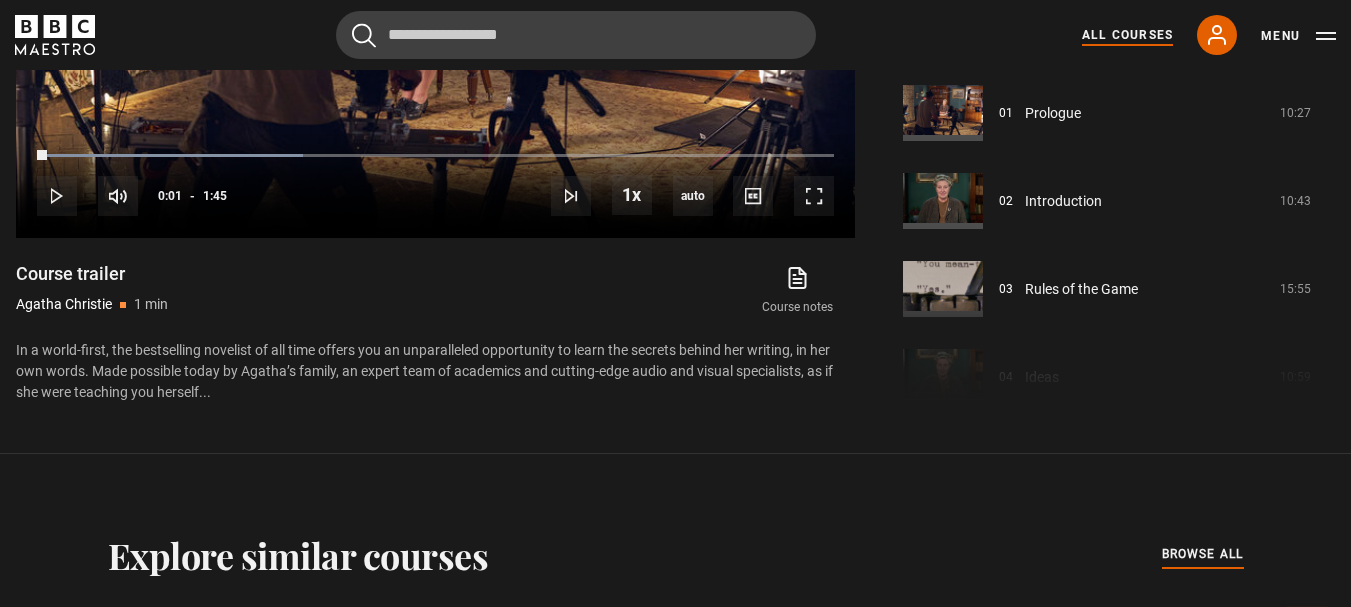 click on "All Courses" at bounding box center [1127, 35] 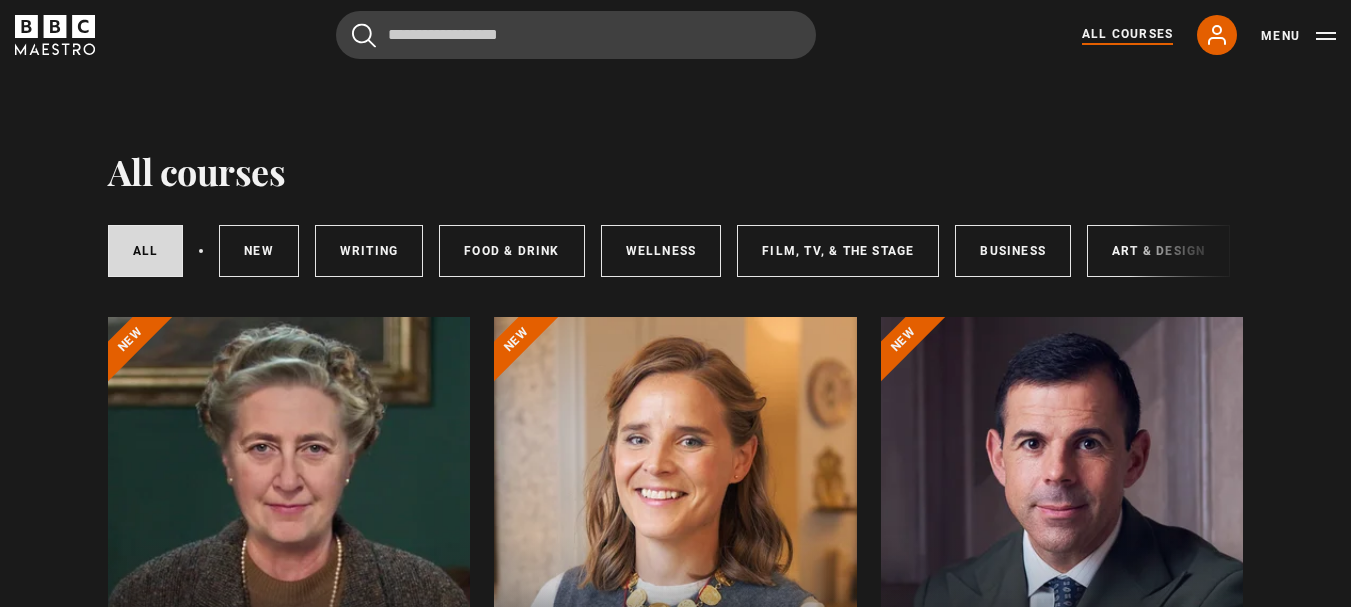 scroll, scrollTop: 0, scrollLeft: 0, axis: both 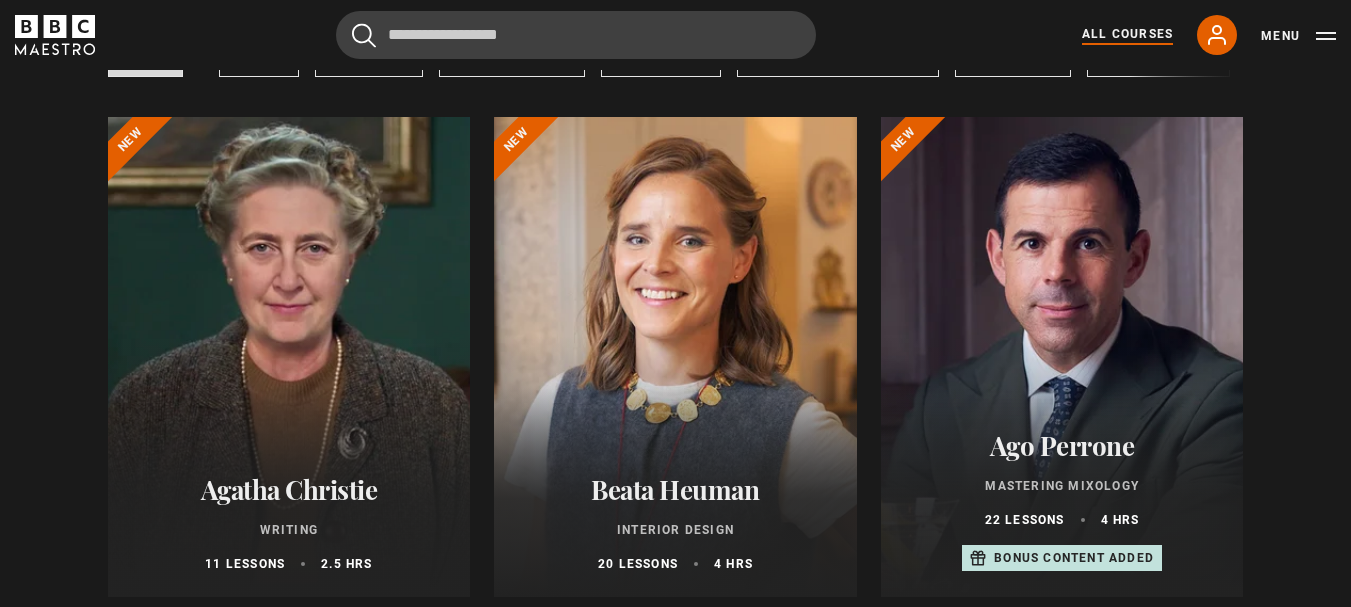 click at bounding box center (289, 357) 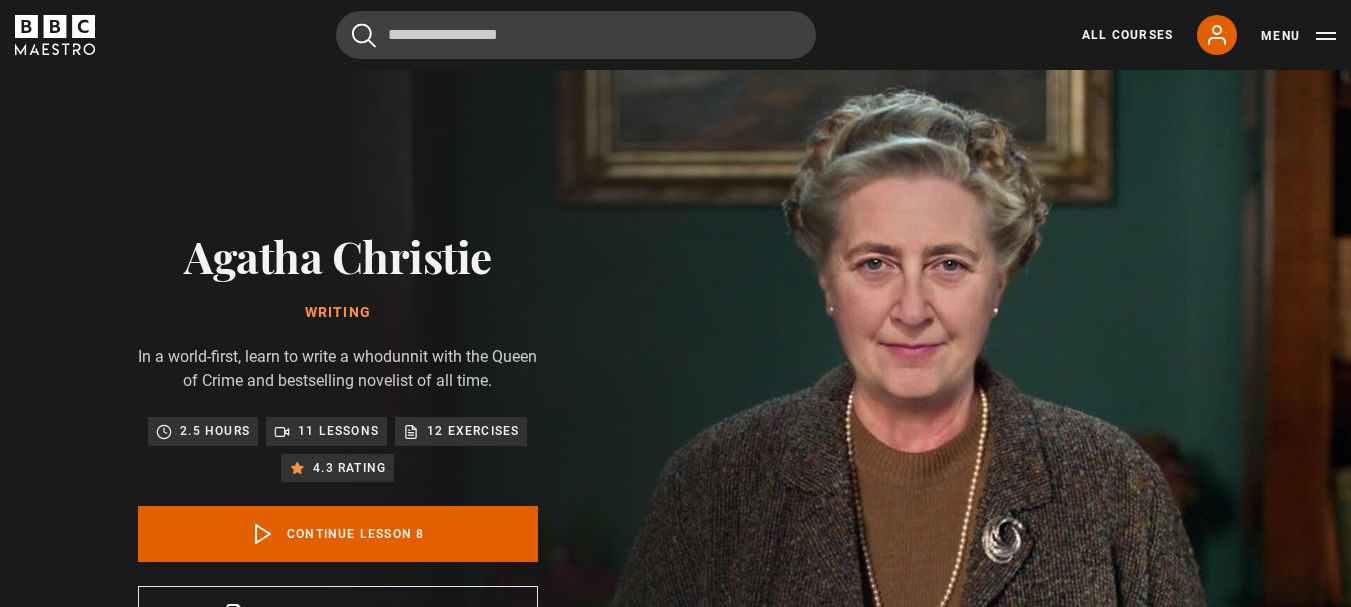 scroll, scrollTop: 804, scrollLeft: 0, axis: vertical 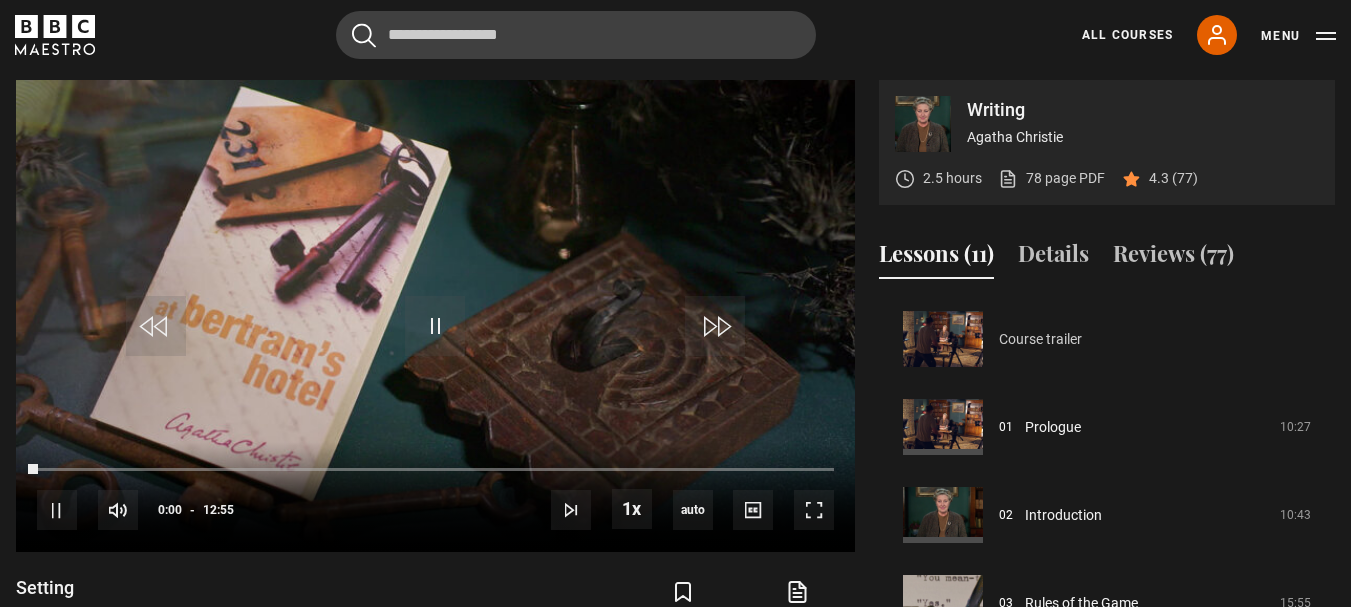click on "Course trailer" at bounding box center (1040, 339) 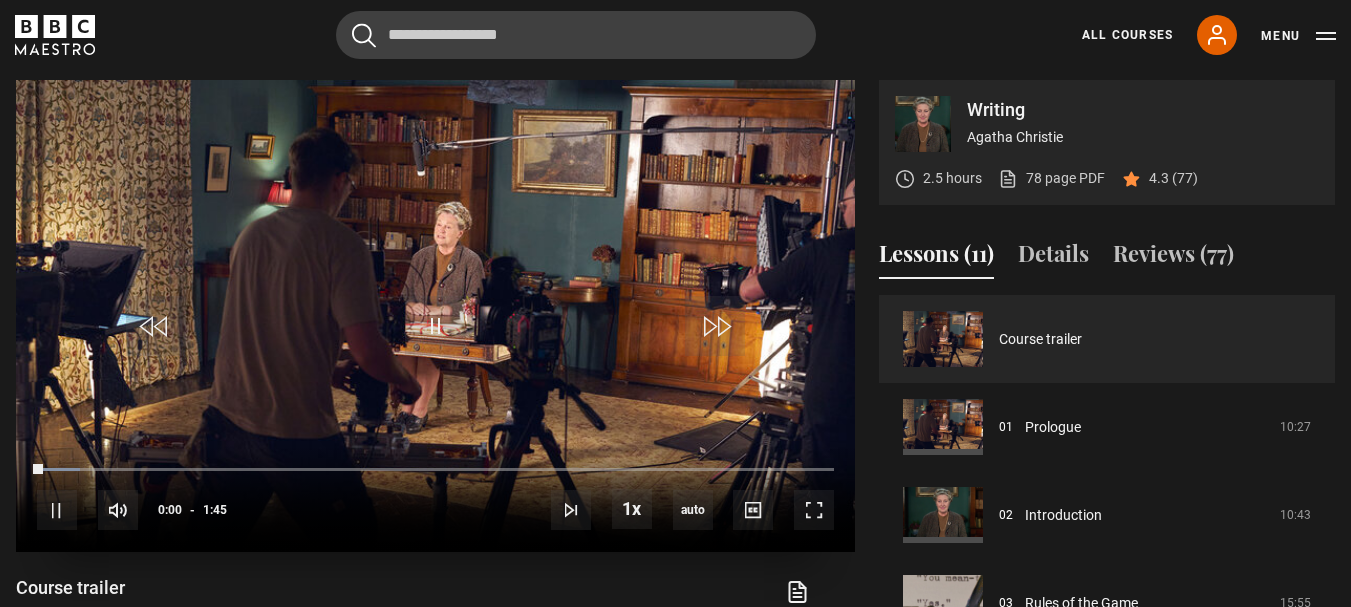 scroll, scrollTop: 804, scrollLeft: 0, axis: vertical 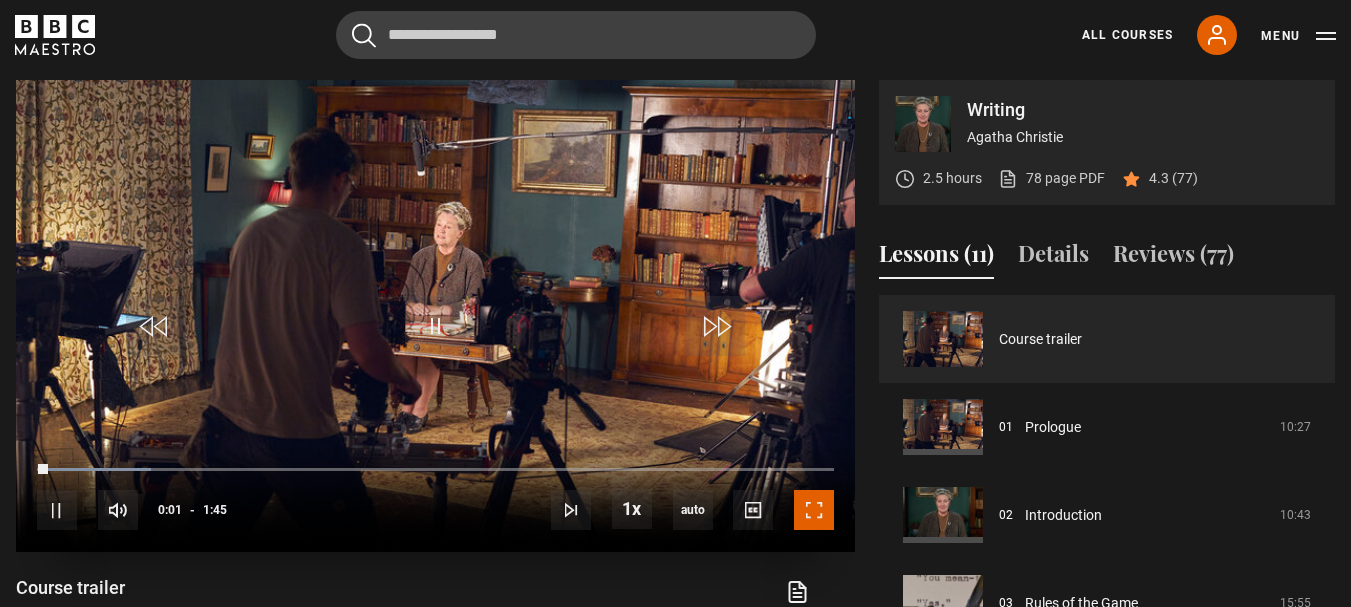 click at bounding box center [814, 510] 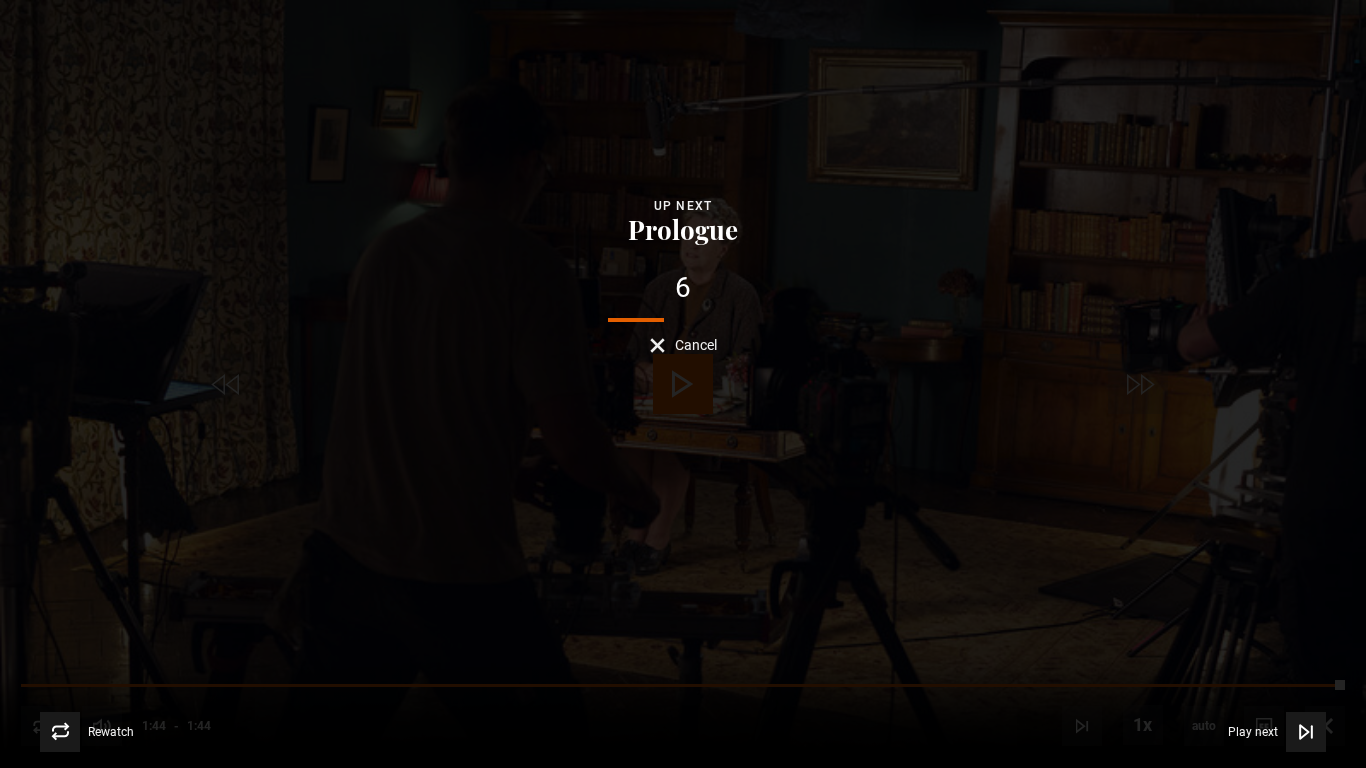 click on "Up next
Prologue
6
Cancel" at bounding box center [683, 274] 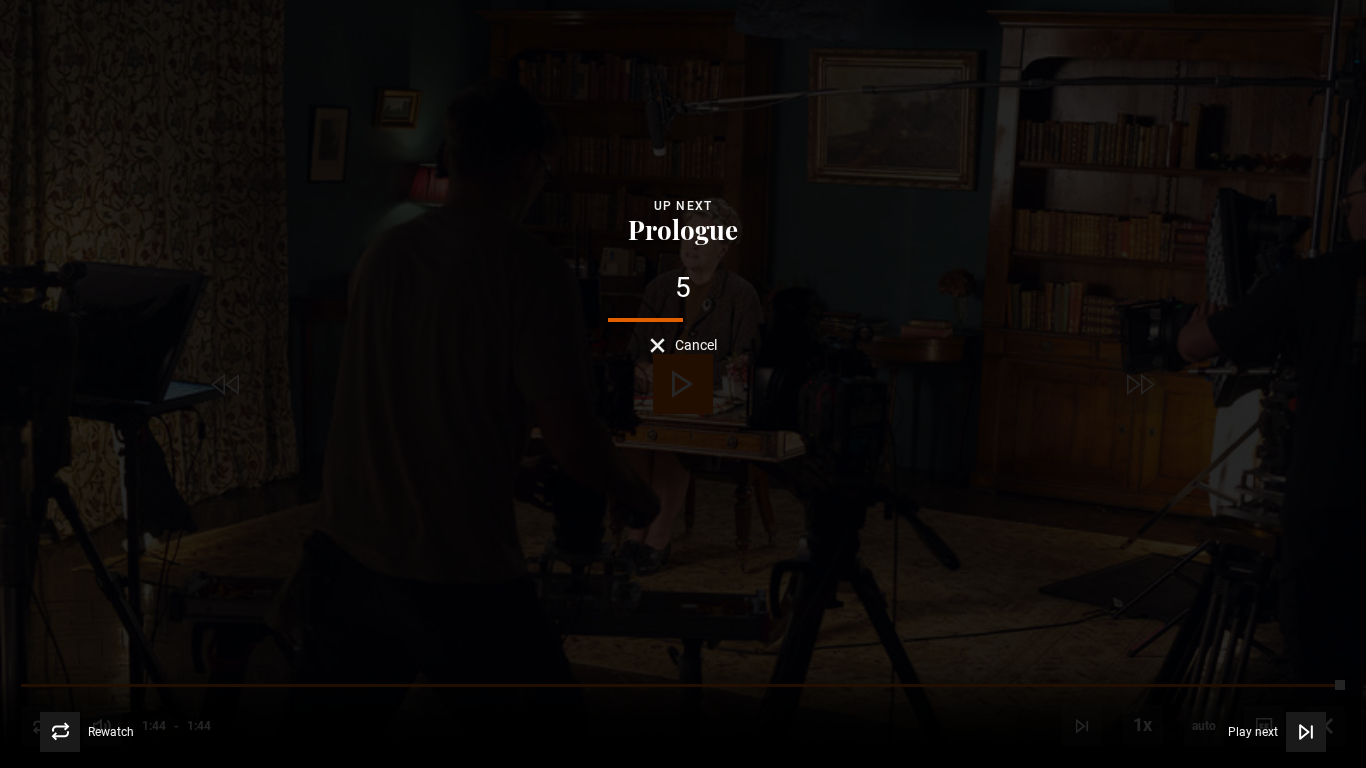 click on "5" at bounding box center (683, 288) 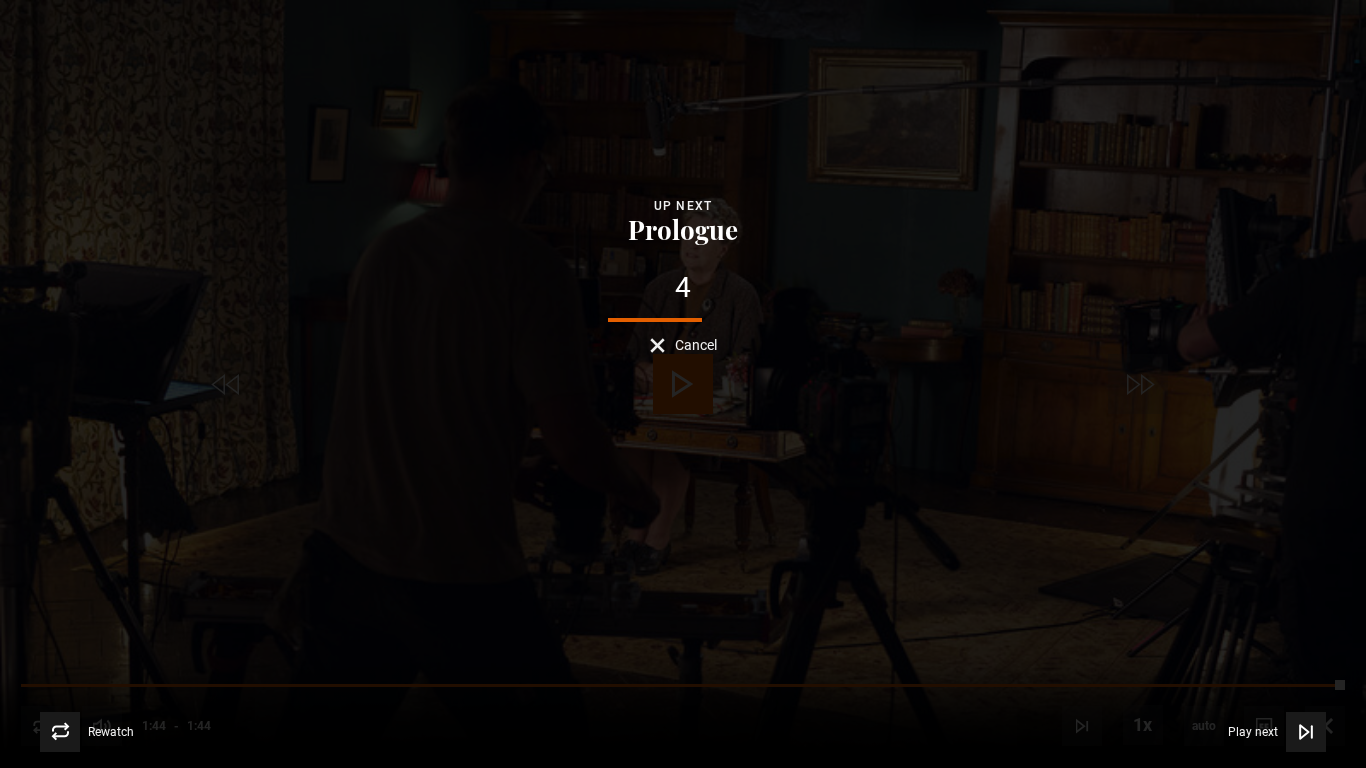 click on "Up next" at bounding box center [683, 206] 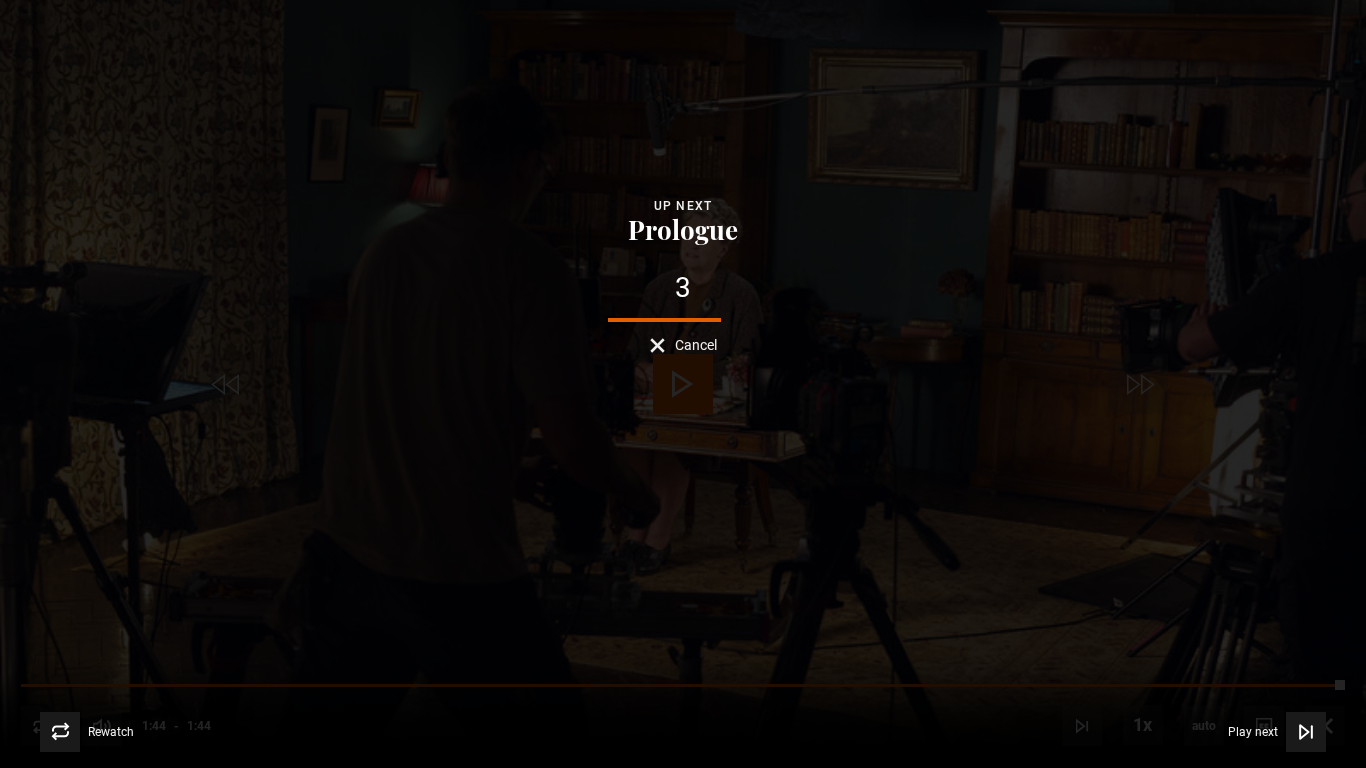 click on "Prologue" at bounding box center (683, 230) 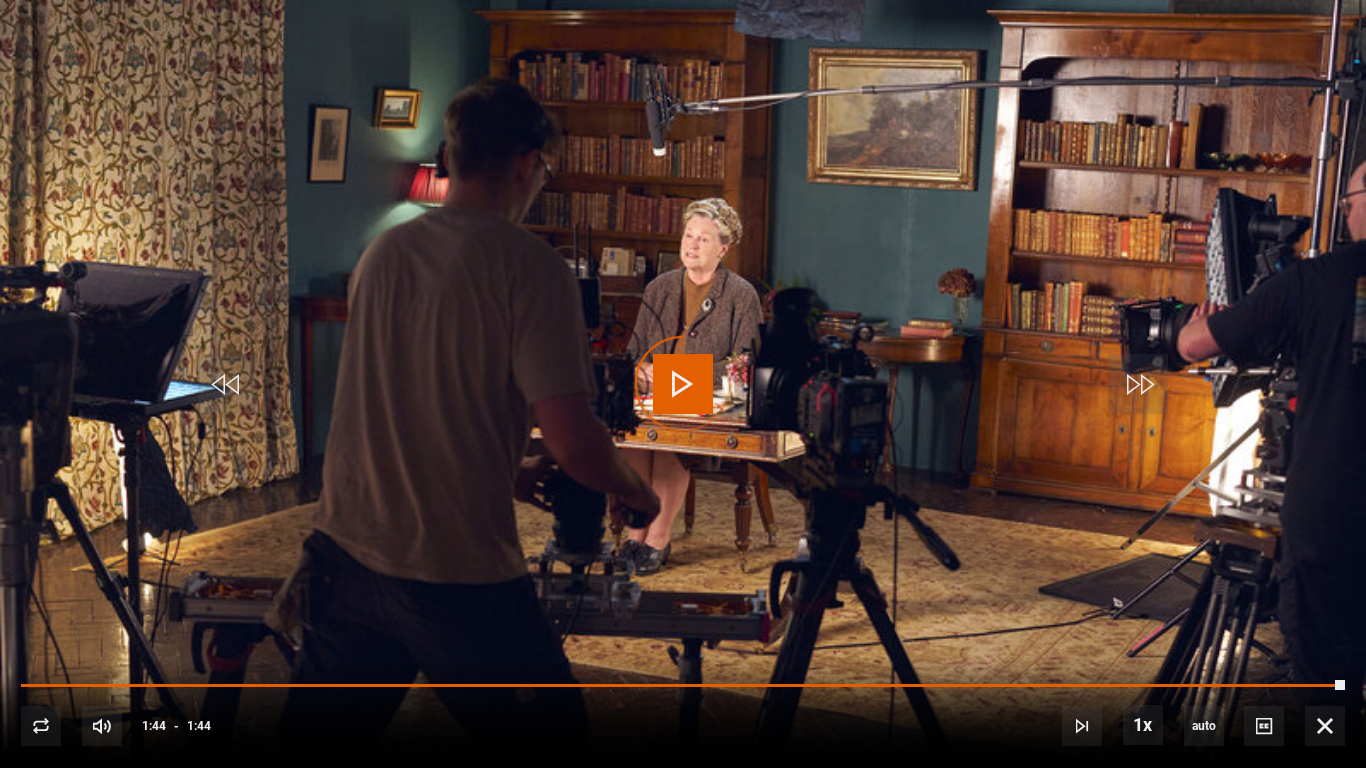 click at bounding box center [683, 384] 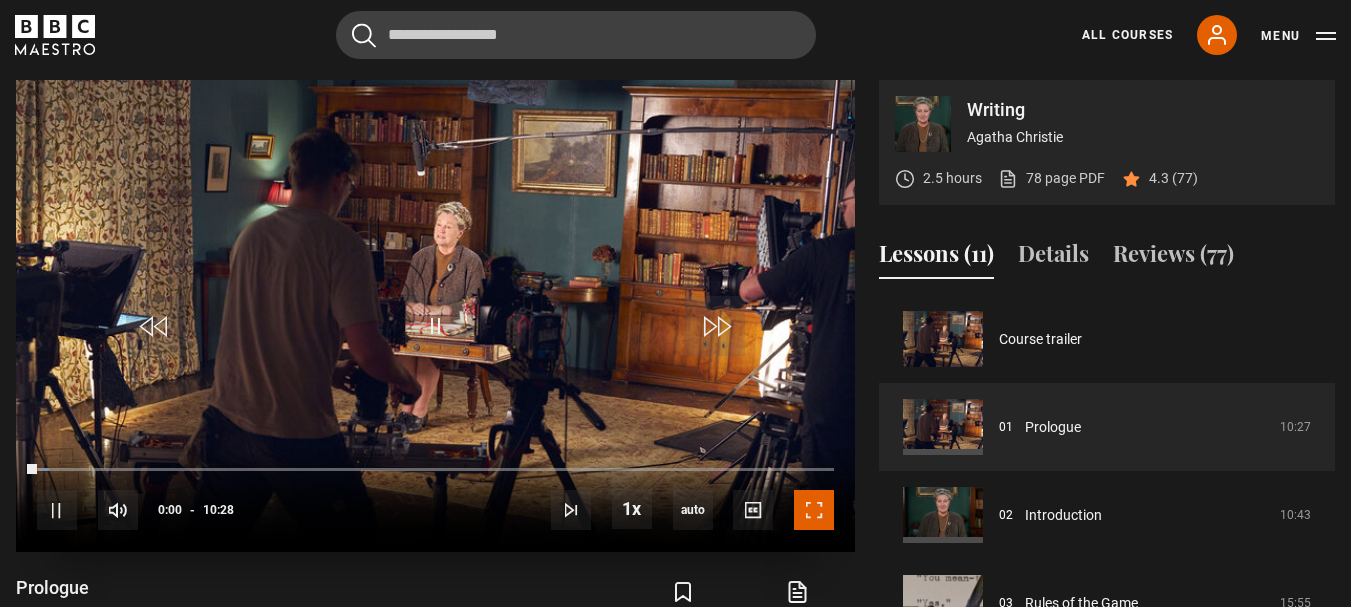 drag, startPoint x: 825, startPoint y: 516, endPoint x: 825, endPoint y: 638, distance: 122 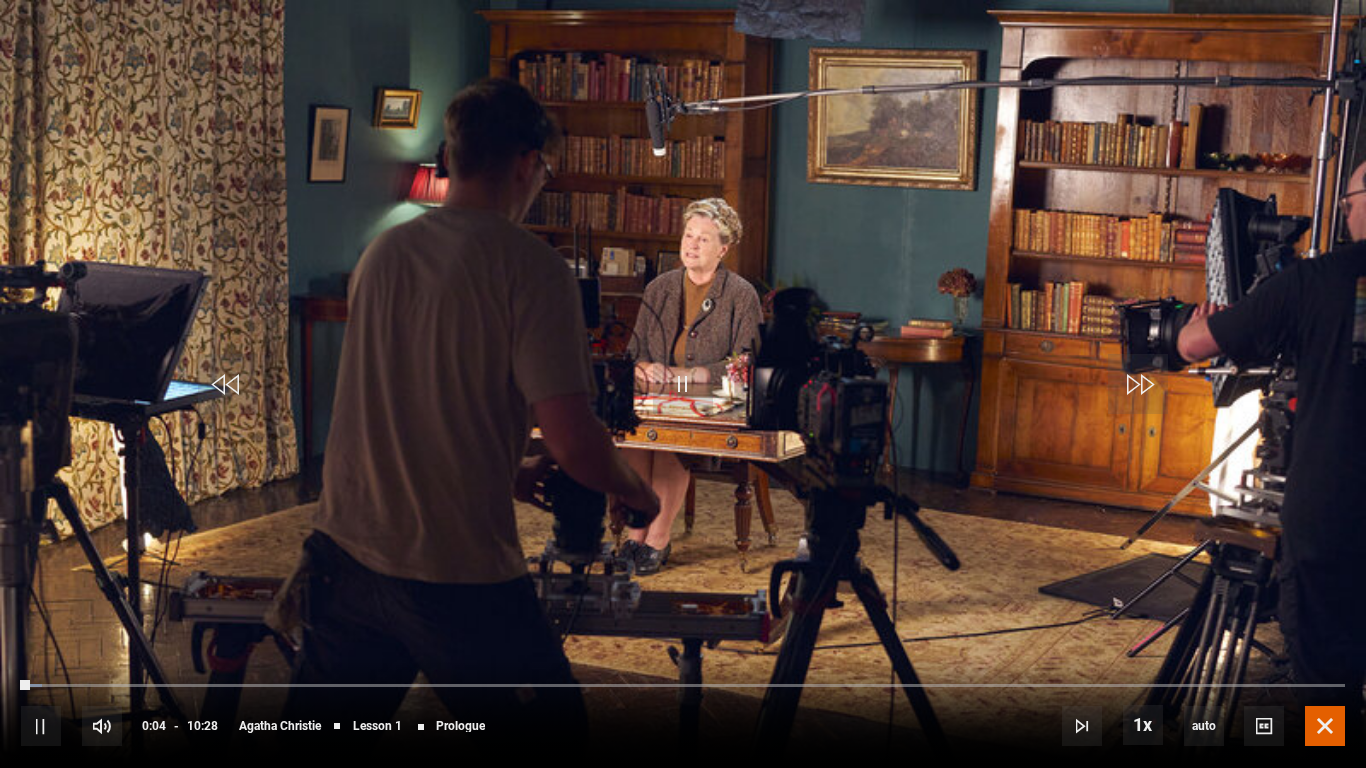 click at bounding box center [1325, 726] 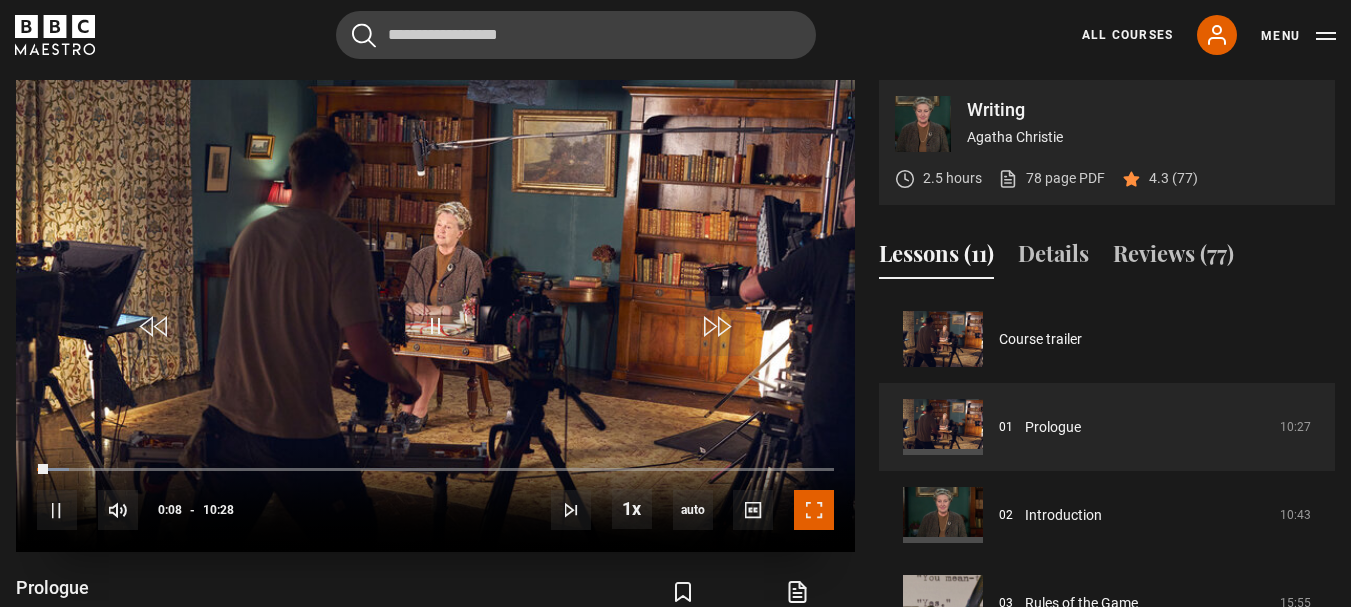 click at bounding box center (814, 510) 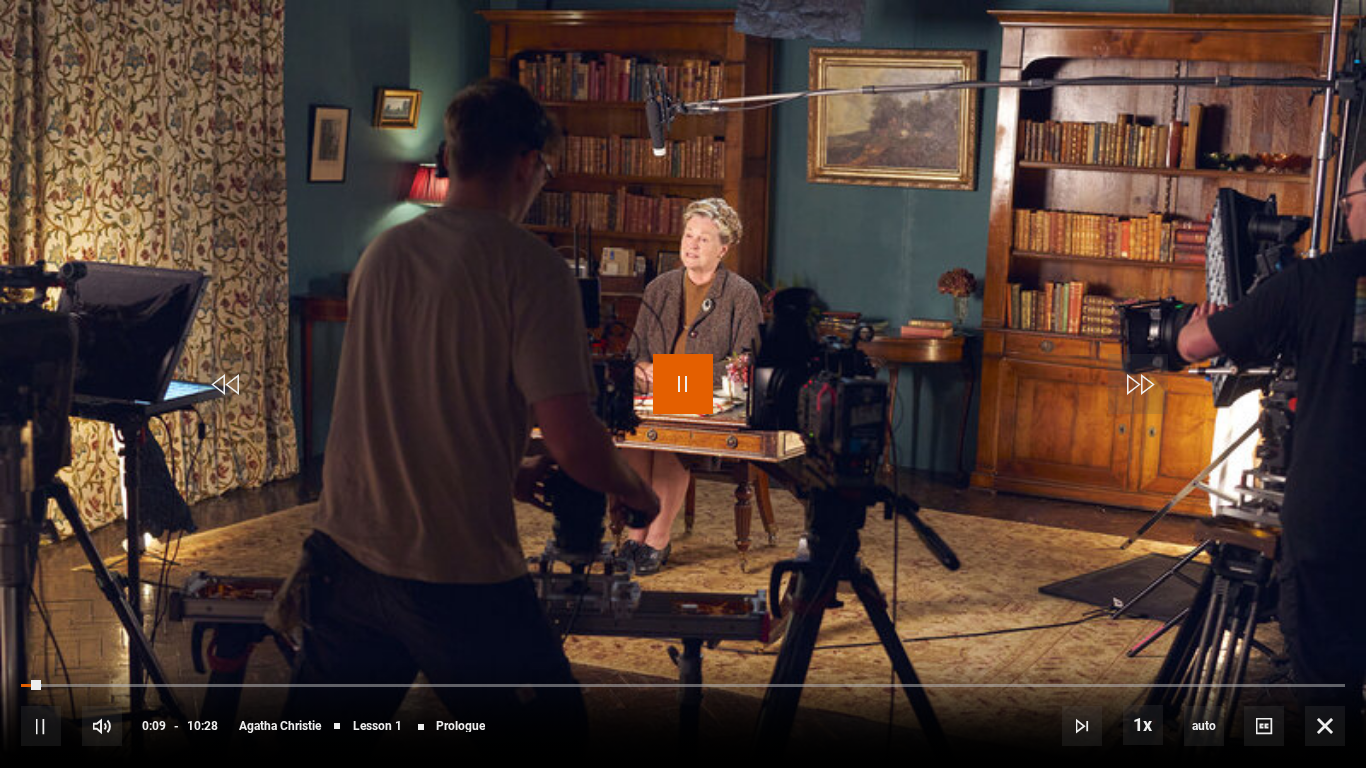 click at bounding box center [683, 384] 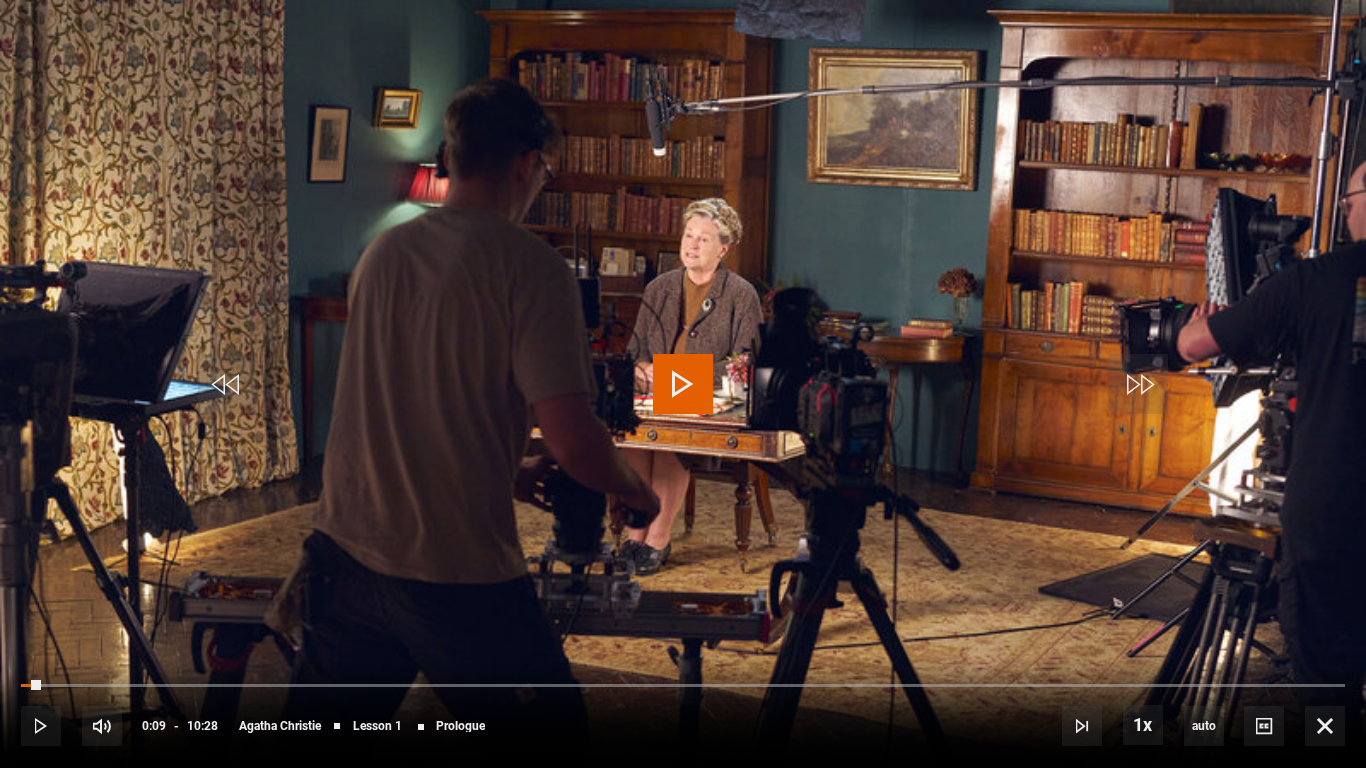 click at bounding box center [683, 384] 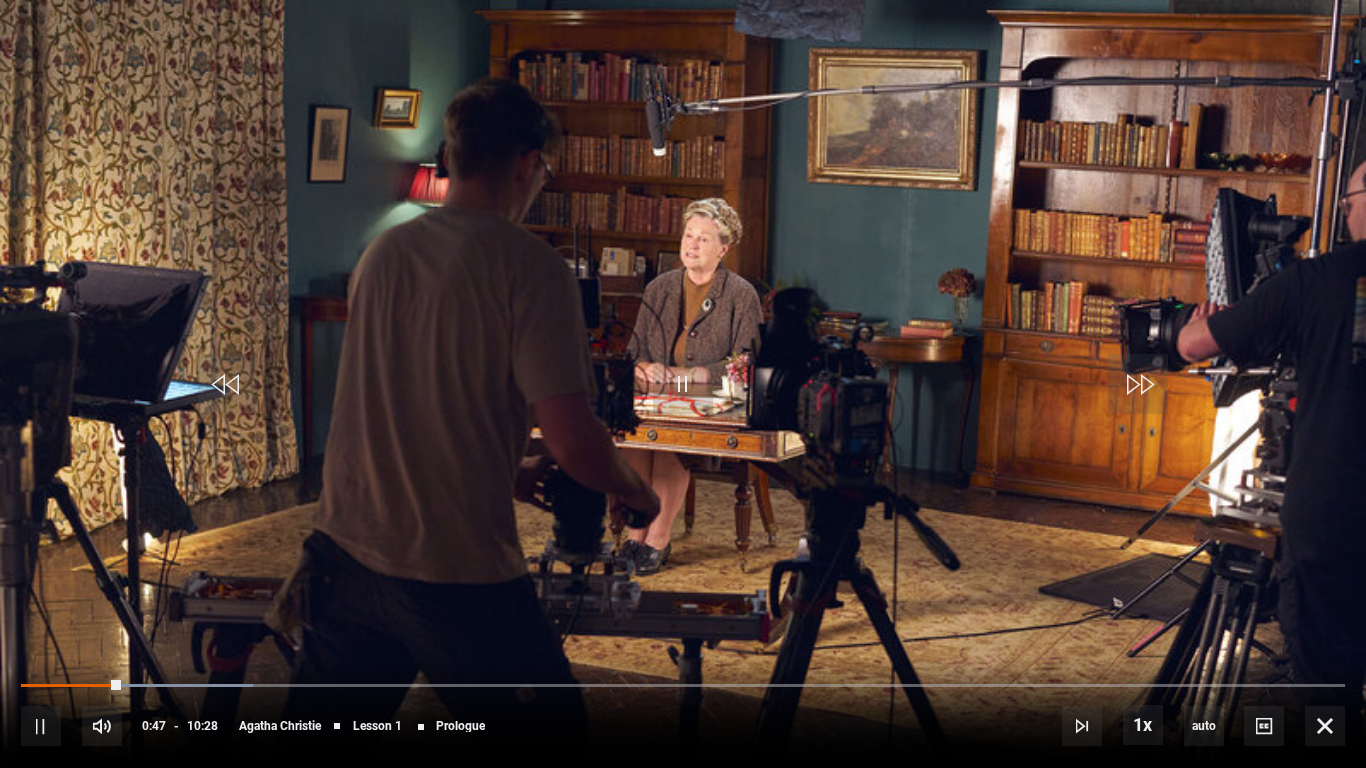 click on "10s Skip Back 10 seconds Pause 10s Skip Forward 10 seconds Loaded :  17.52% 00:18 00:47 Pause Mute Current Time  0:47 - Duration  10:28
Agatha Christie
Lesson 1
Prologue
1x Playback Rate 2x 1.5x 1x , selected 0.5x auto Quality 360p 720p 1080p Auto , selected Captions captions off , selected English  Captions" at bounding box center (683, 712) 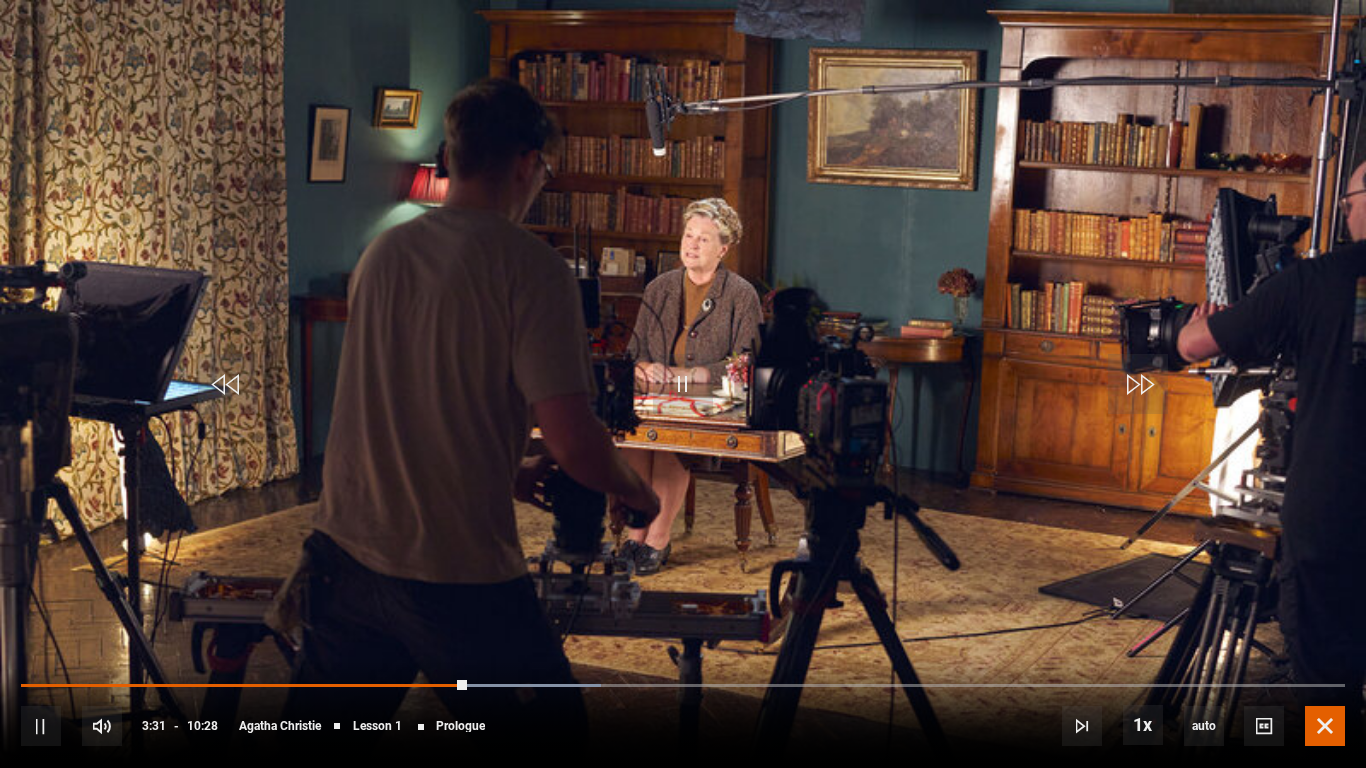 click at bounding box center [1325, 726] 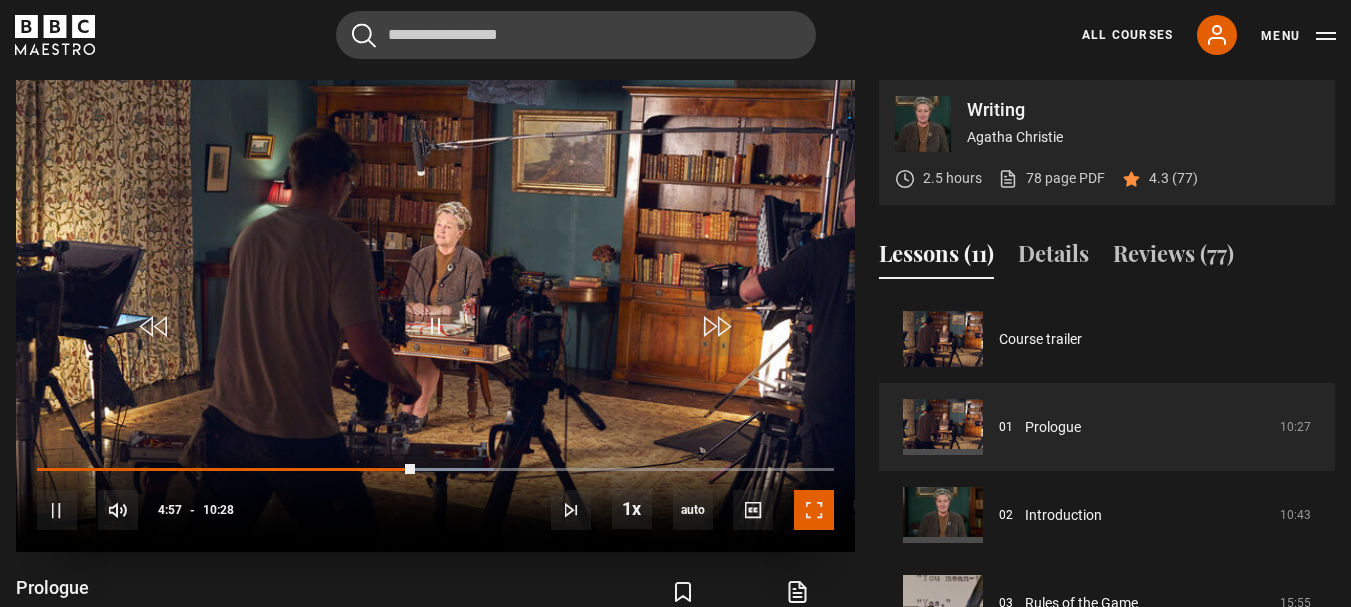 click at bounding box center (814, 510) 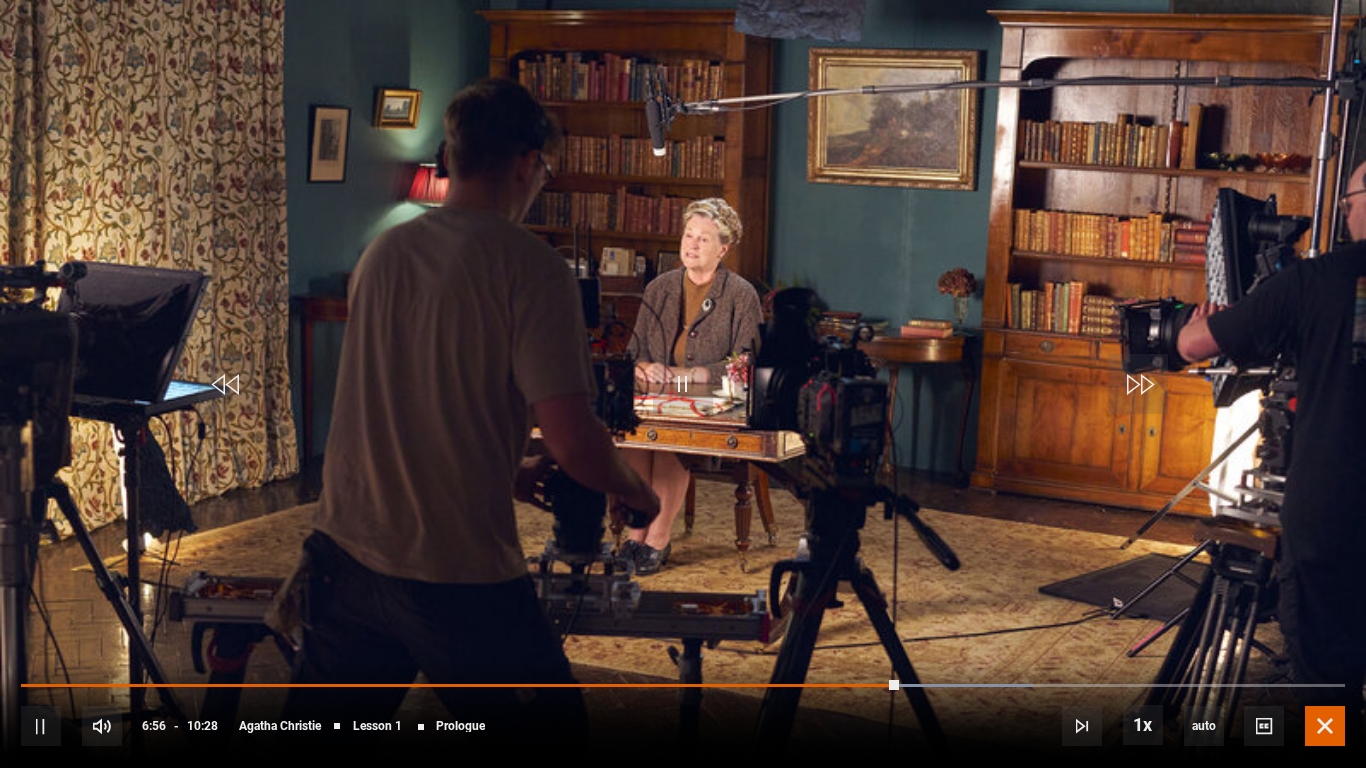 click at bounding box center [1325, 726] 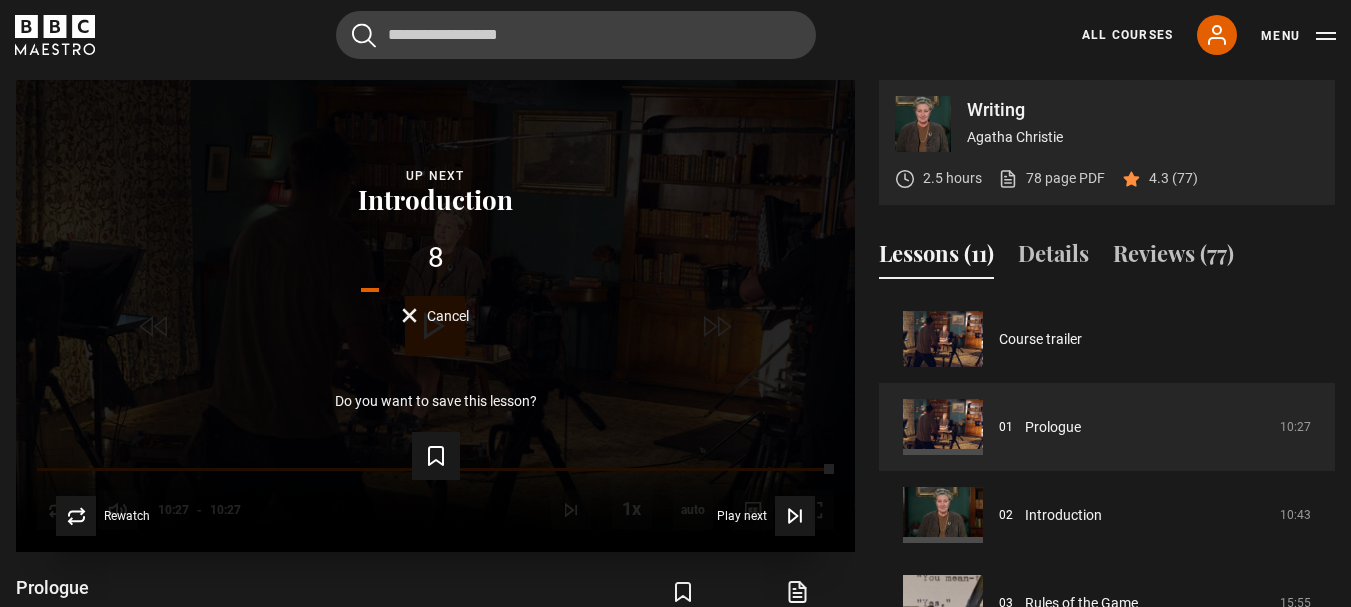 click on "8
Cancel" at bounding box center [435, 283] 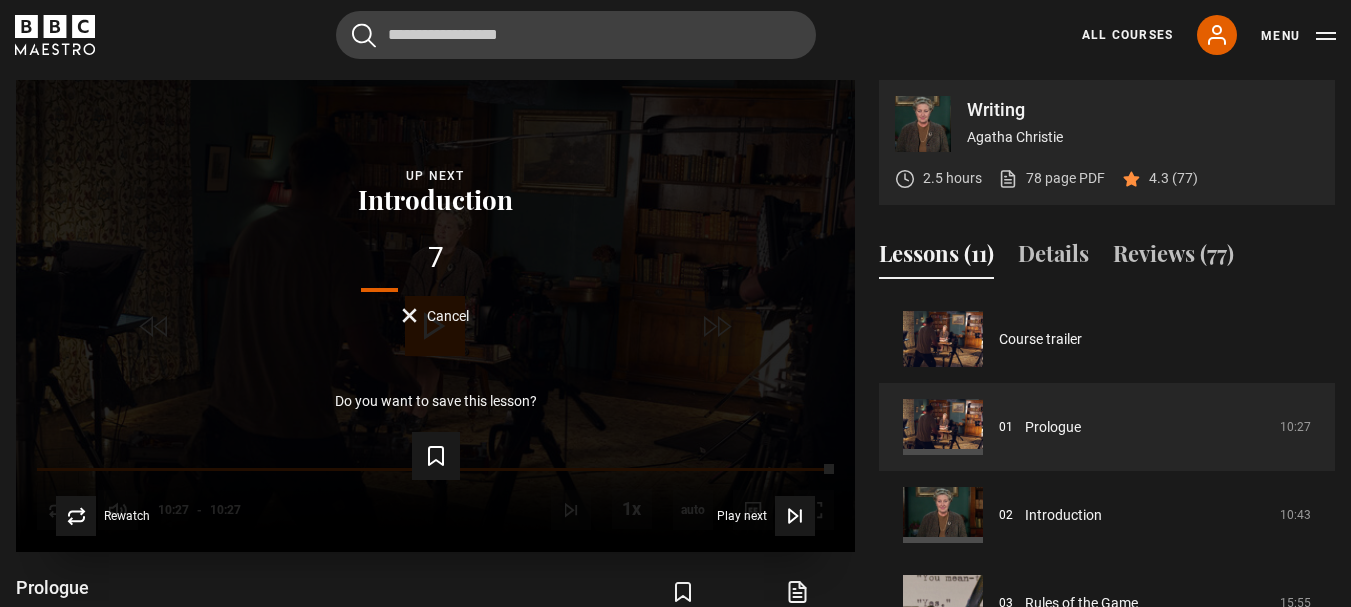 click on "Cancel" at bounding box center [448, 316] 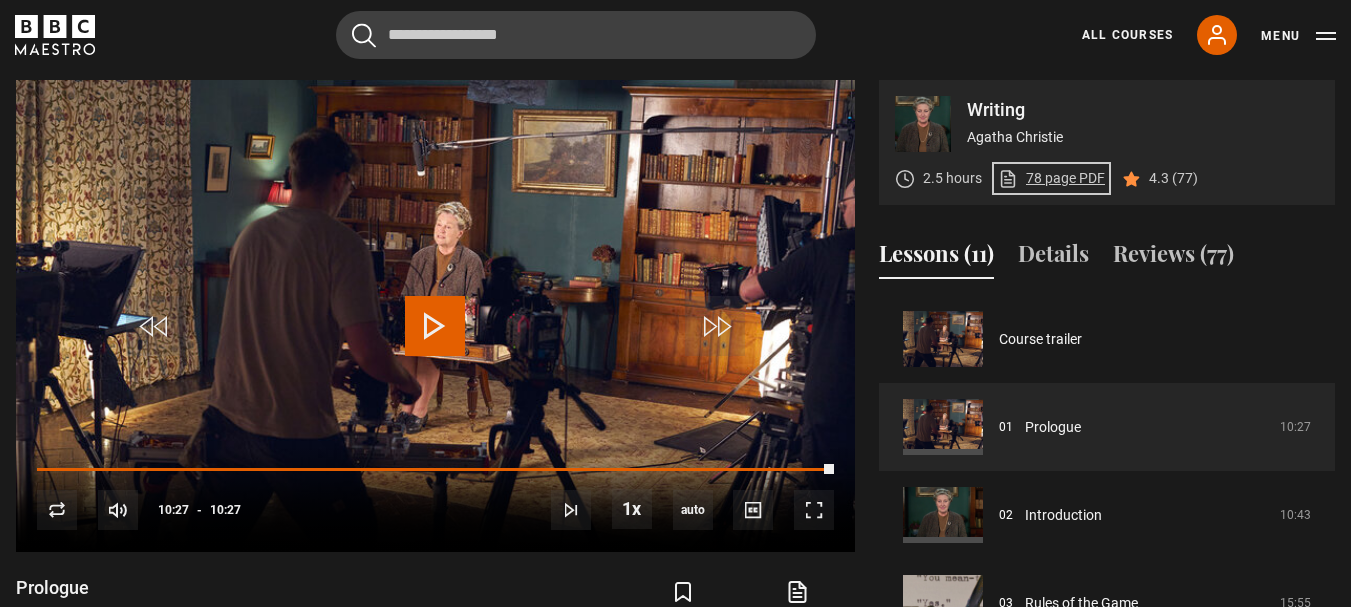 click on "78 page PDF
(opens in new tab)" at bounding box center [1051, 178] 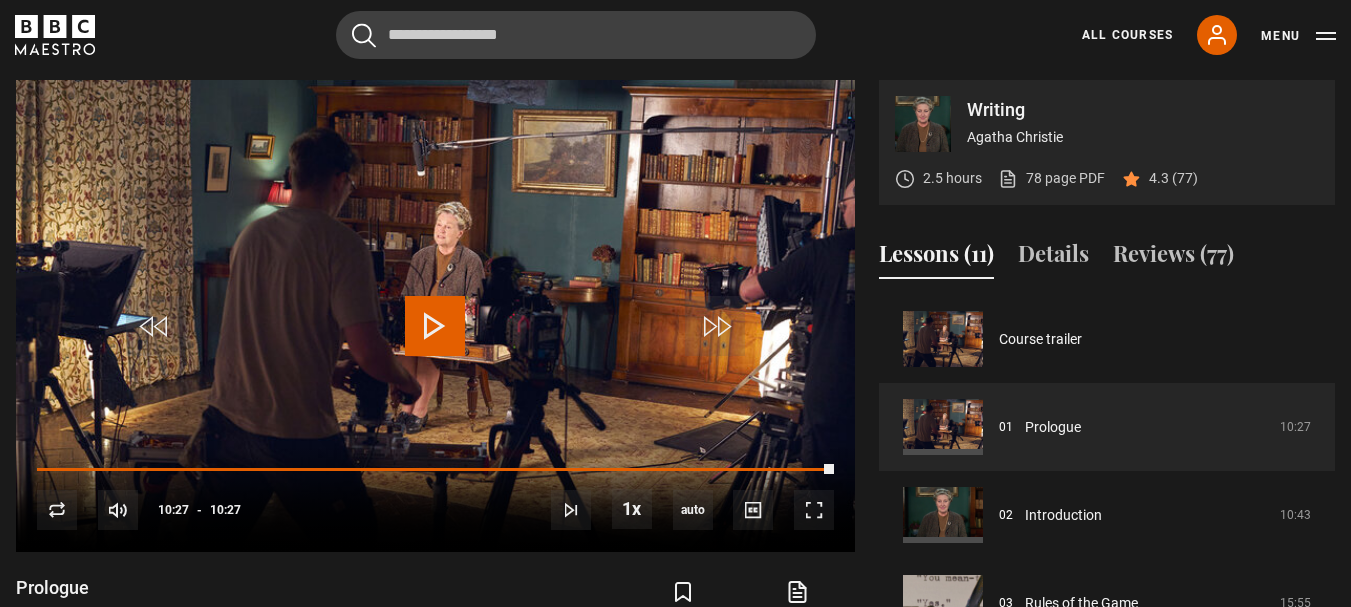 click on "Writing
Agatha Christie" at bounding box center [1143, 124] 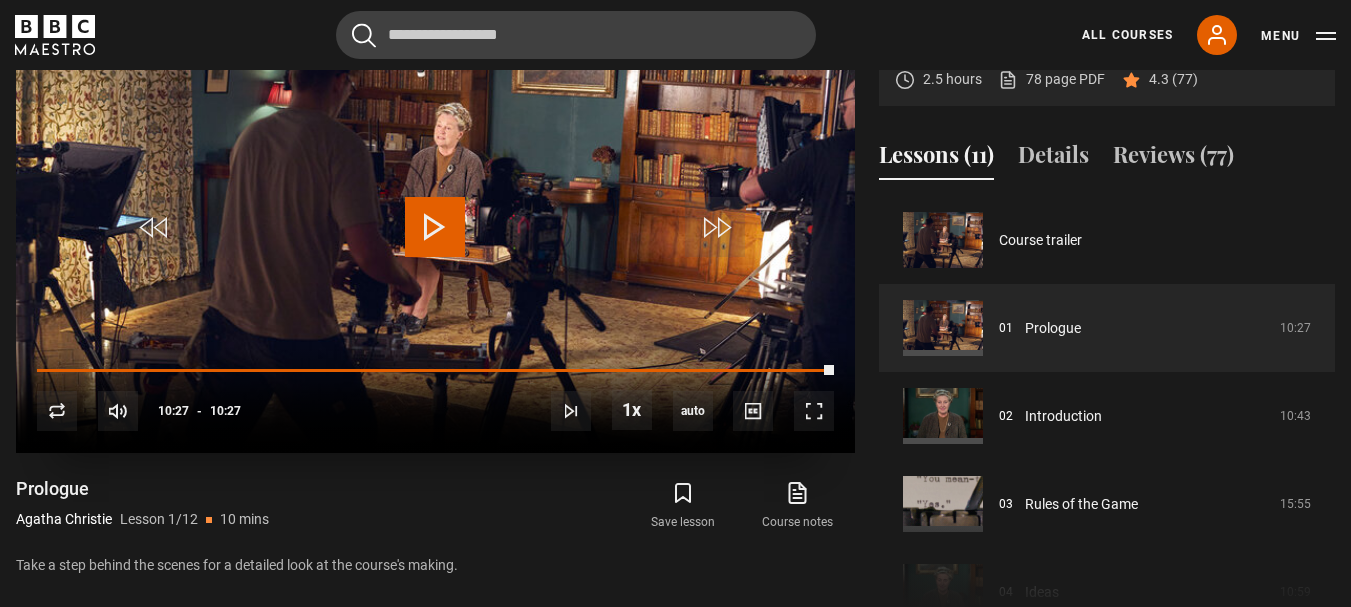 scroll, scrollTop: 804, scrollLeft: 0, axis: vertical 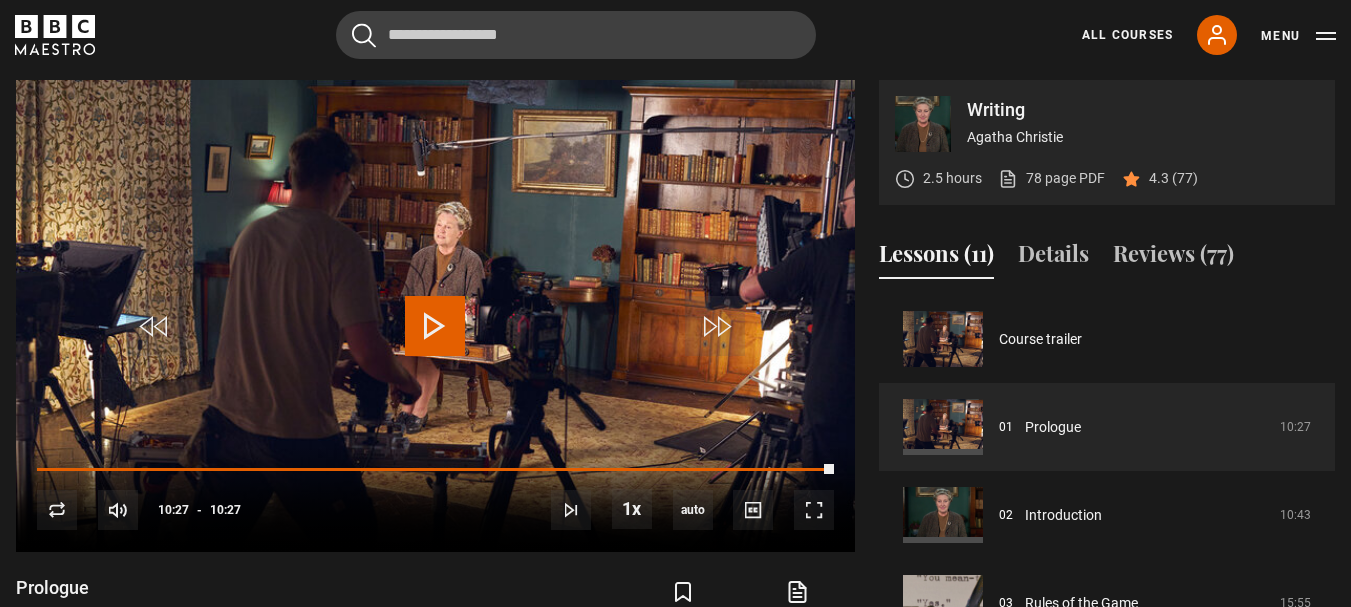 click 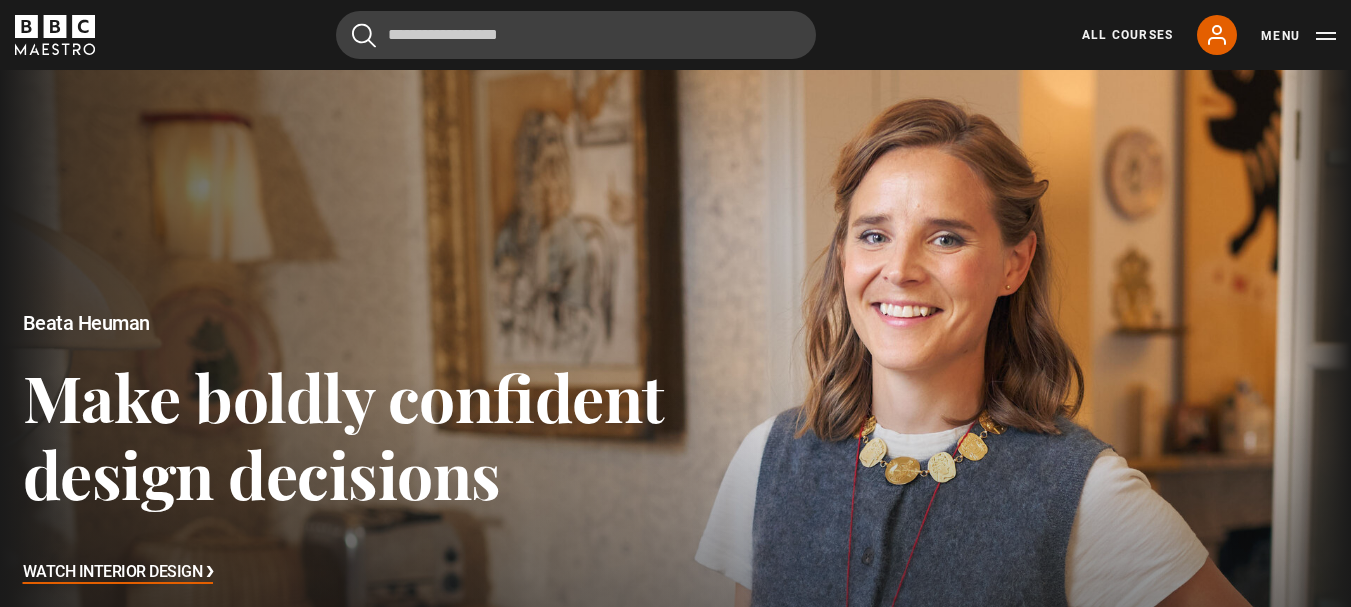 scroll, scrollTop: 0, scrollLeft: 0, axis: both 